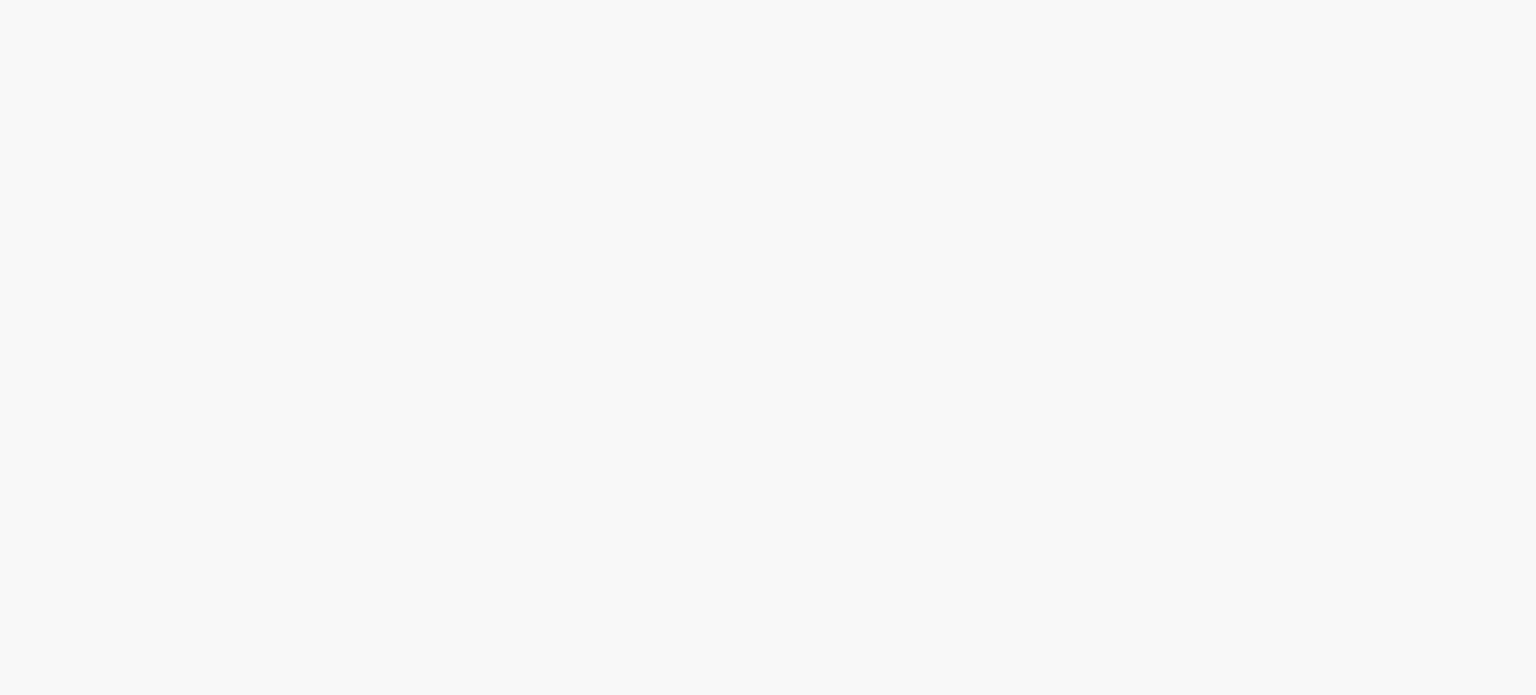 scroll, scrollTop: 0, scrollLeft: 0, axis: both 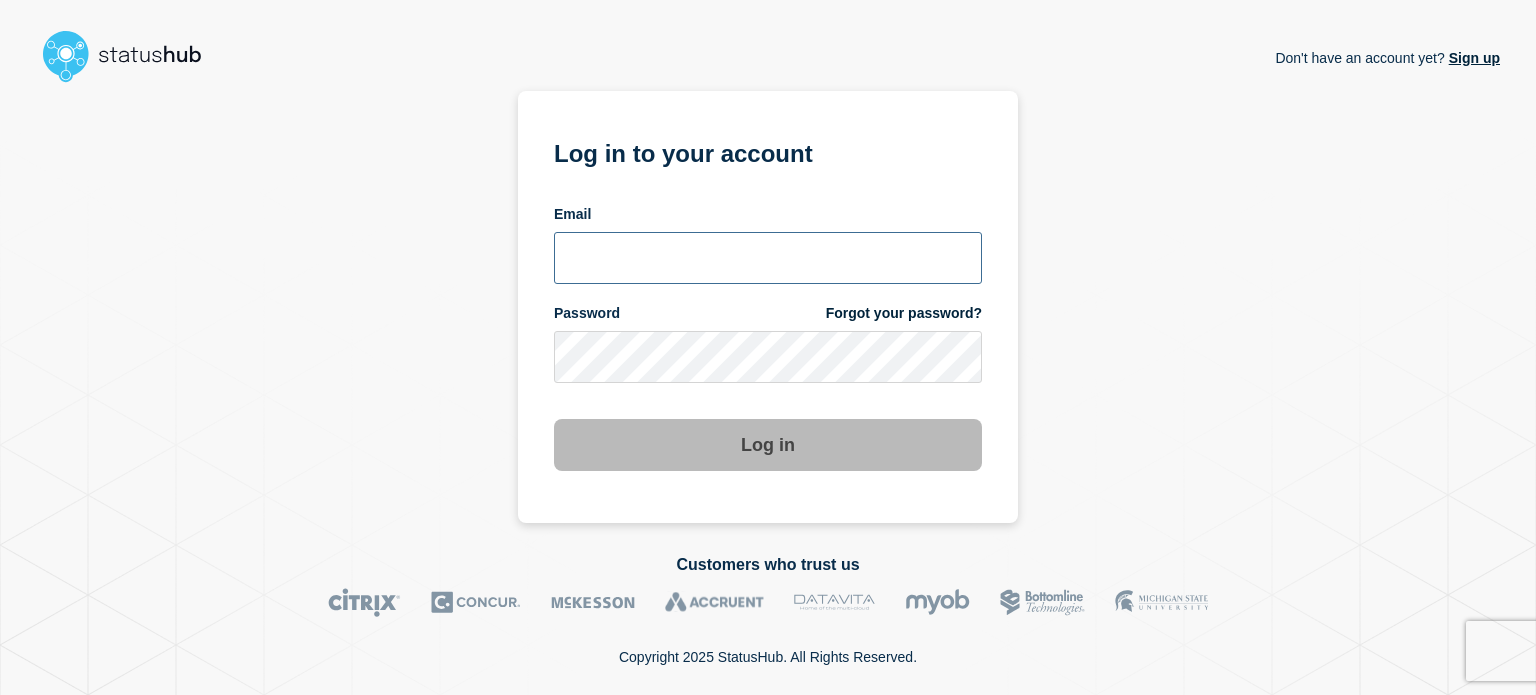 type on "[PERSON_NAME][EMAIL_ADDRESS][PERSON_NAME][DOMAIN_NAME]" 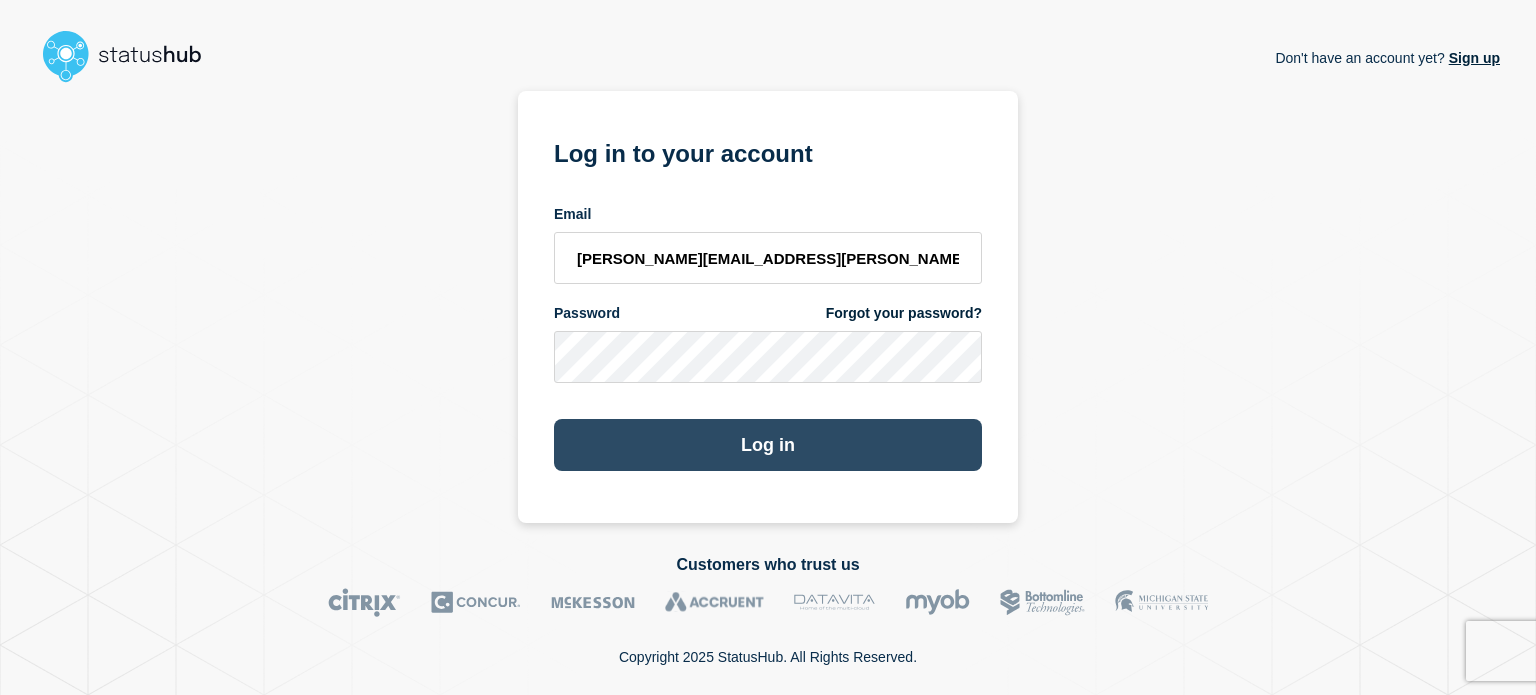 click on "Log in" at bounding box center (768, 445) 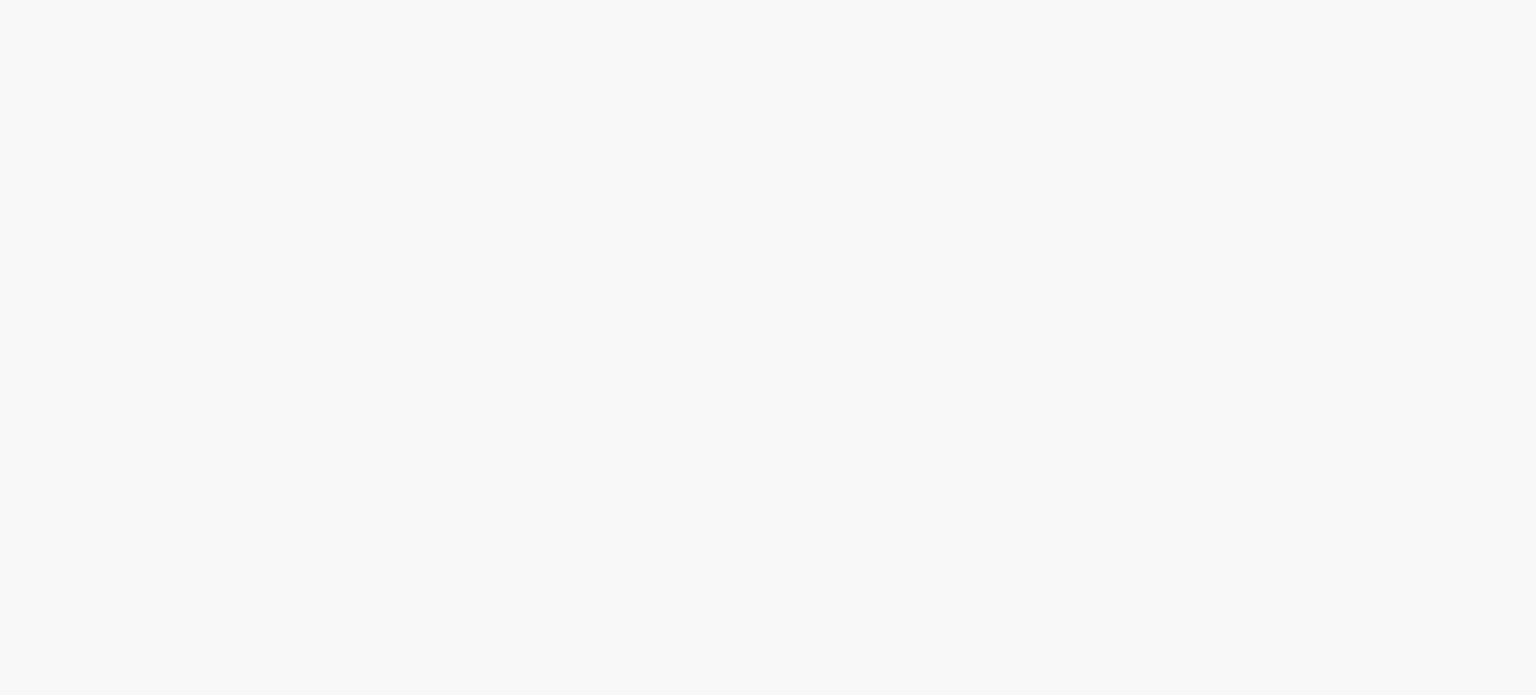 scroll, scrollTop: 0, scrollLeft: 0, axis: both 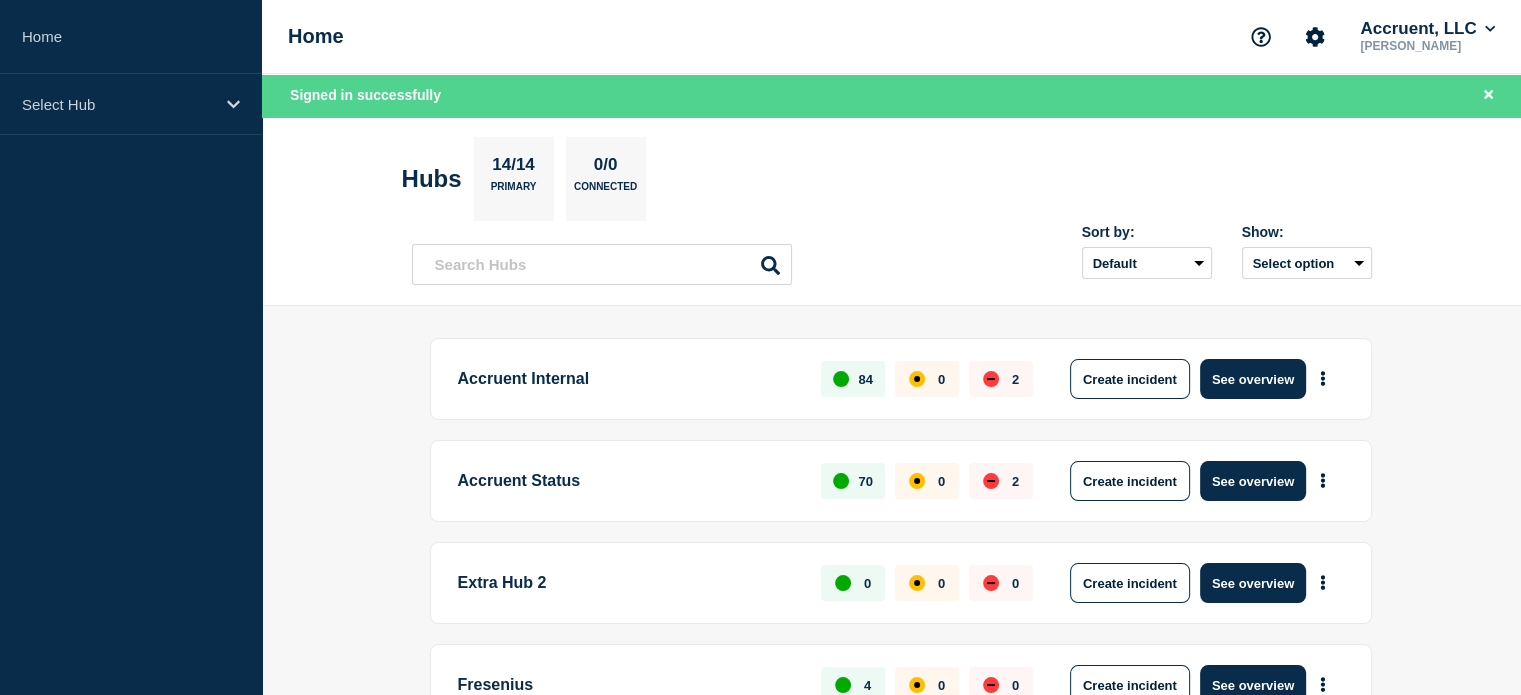 click on "Hubs 14/14 Primary 0/0 Connected Sort by:  Default Last added Last updated Most active A-Z Show:  Select option" at bounding box center (891, 212) 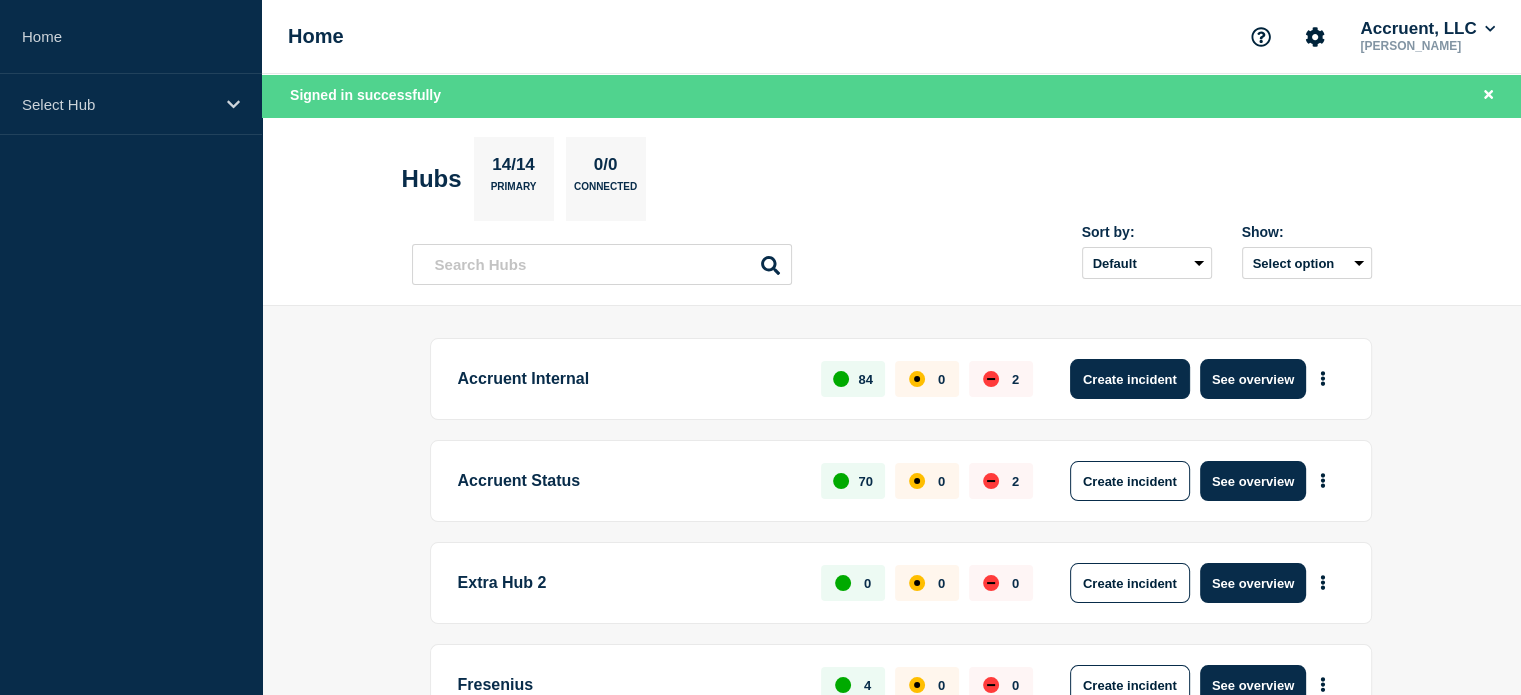 click on "Create incident" at bounding box center (1130, 379) 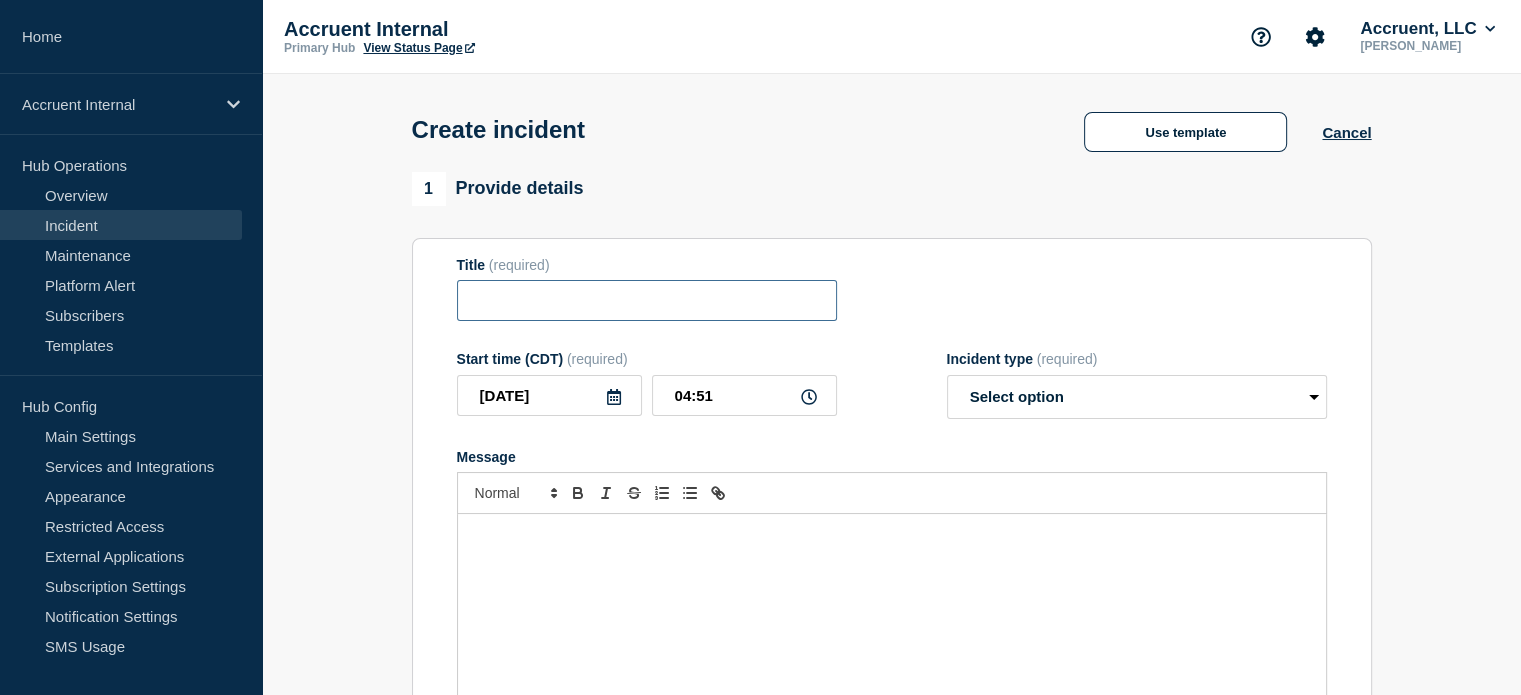 click at bounding box center [647, 300] 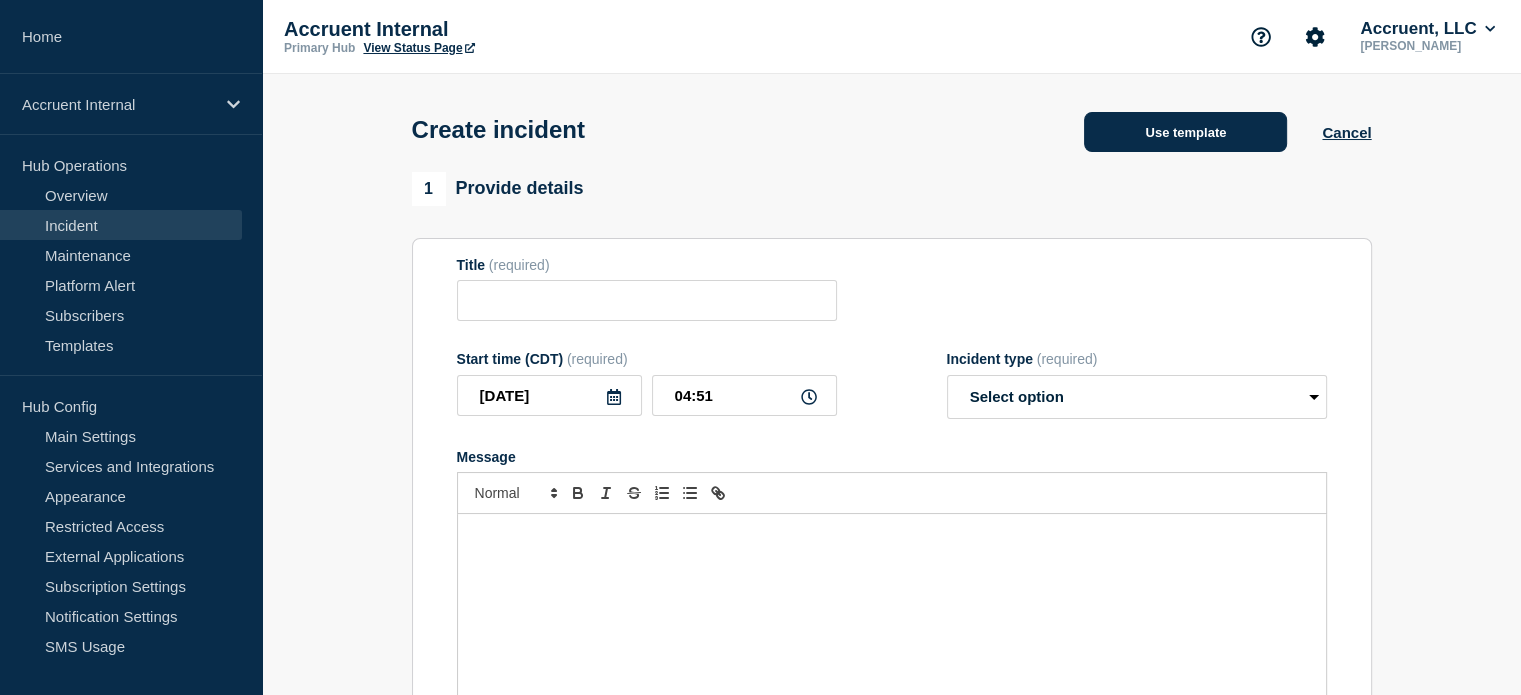 click on "Use template" at bounding box center [1185, 132] 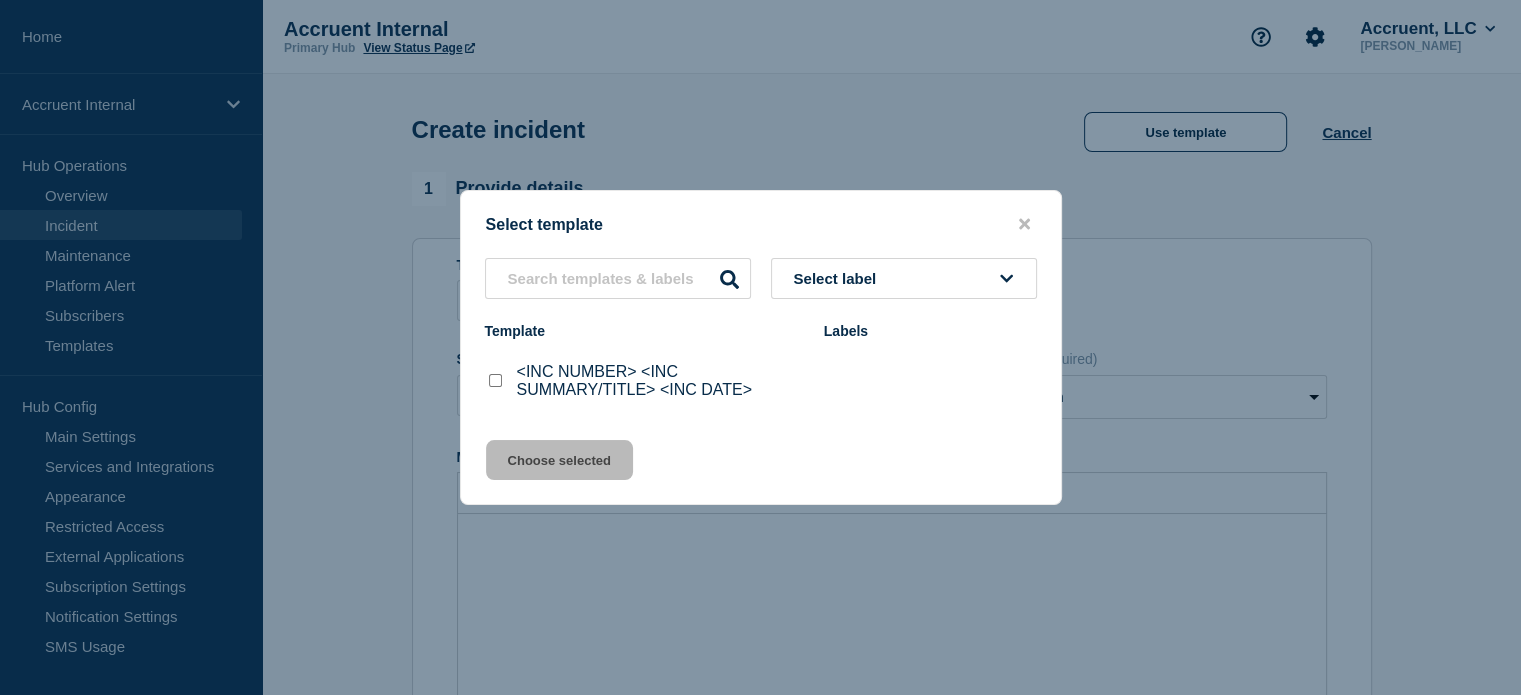 click at bounding box center (495, 380) 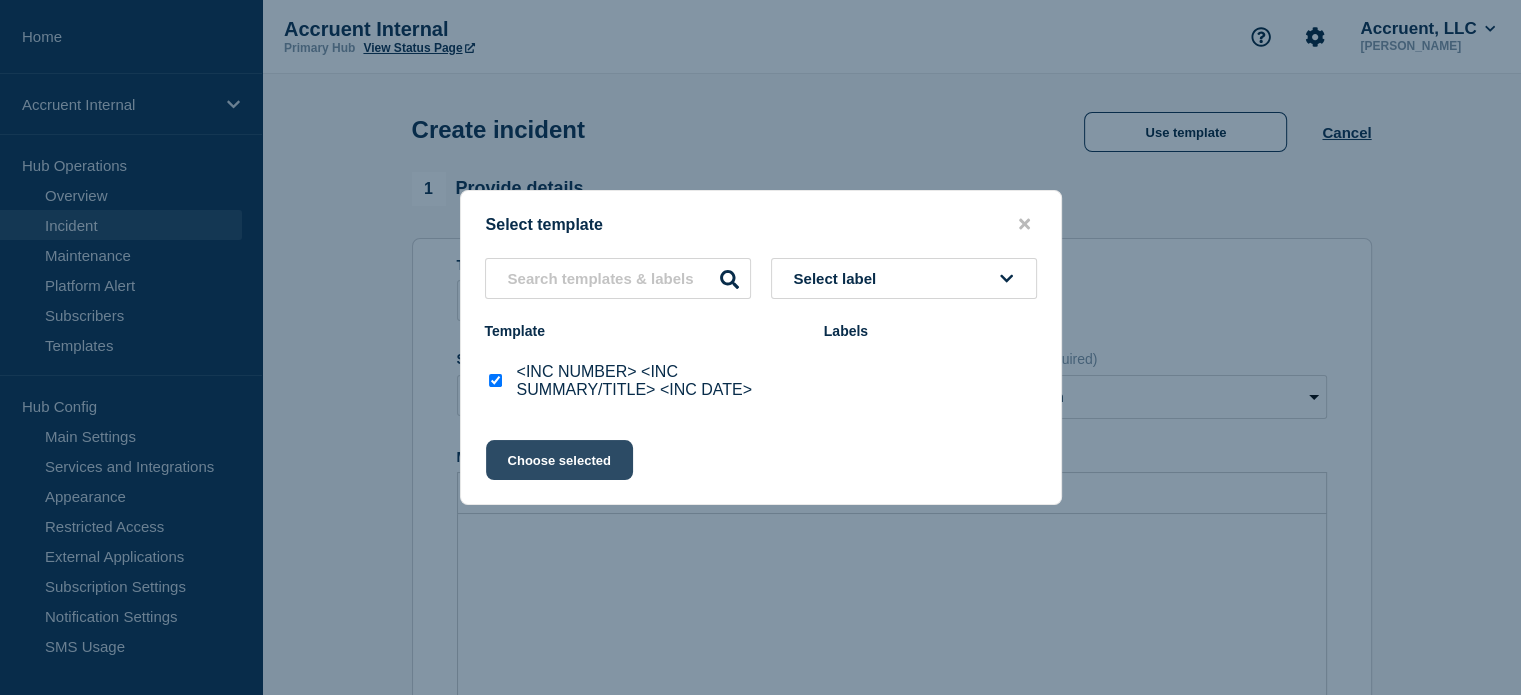 click on "Choose selected" 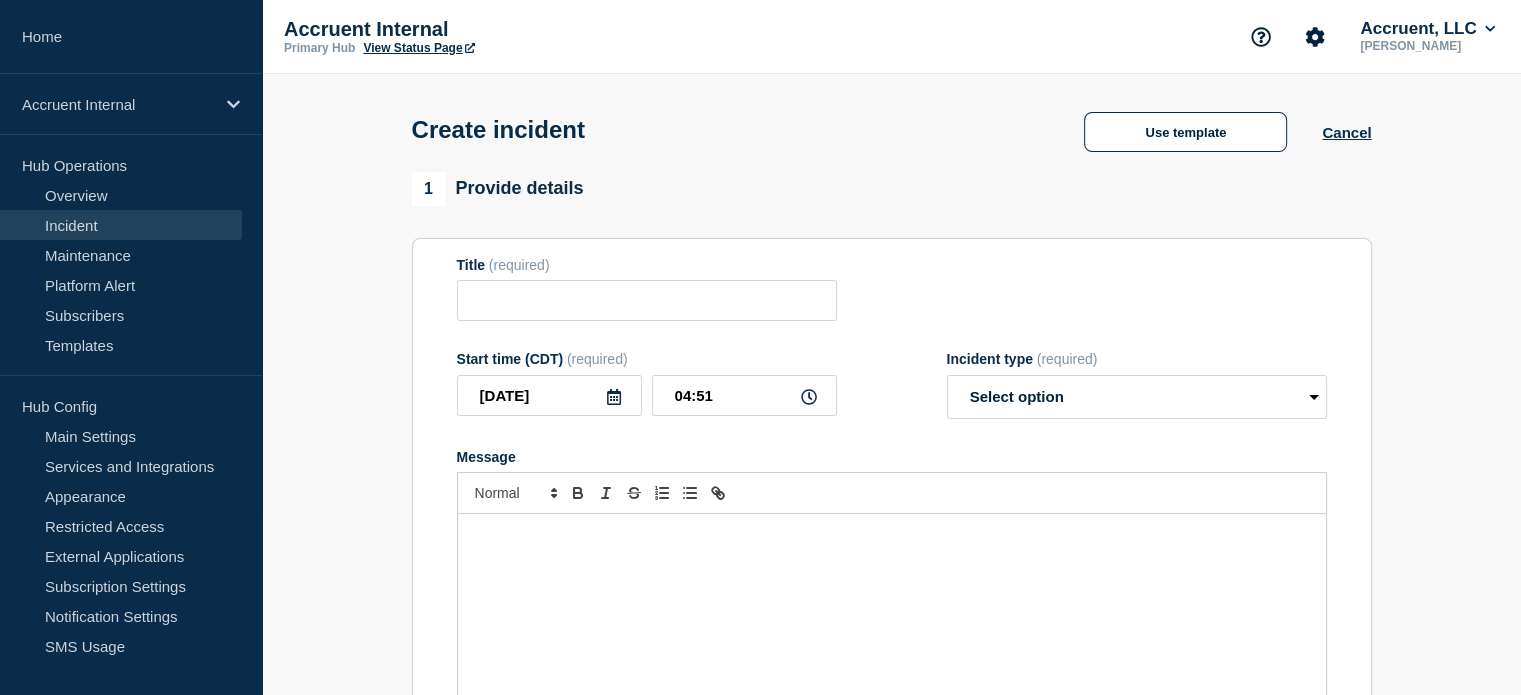 type on "<INC NUMBER> <INC SUMMARY/TITLE> <INC DATE>" 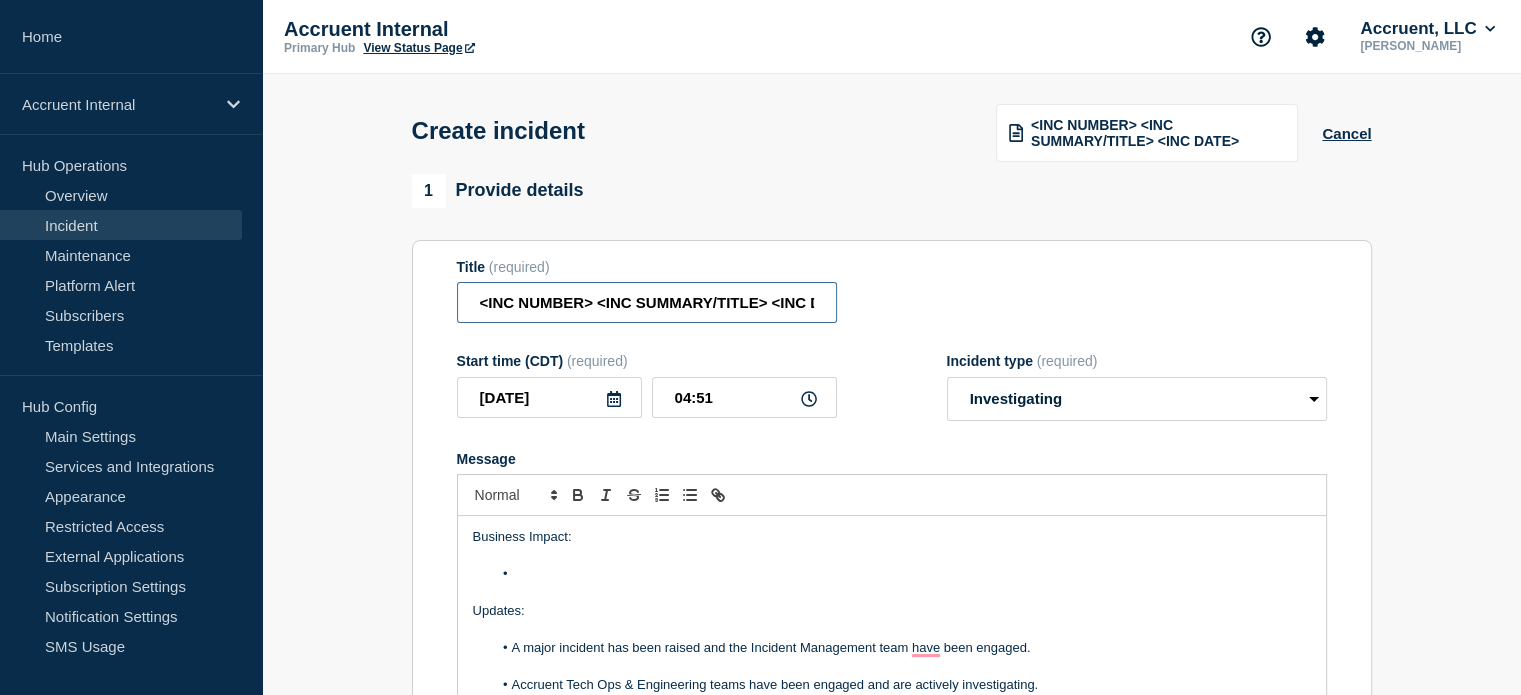 drag, startPoint x: 489, startPoint y: 311, endPoint x: 596, endPoint y: 311, distance: 107 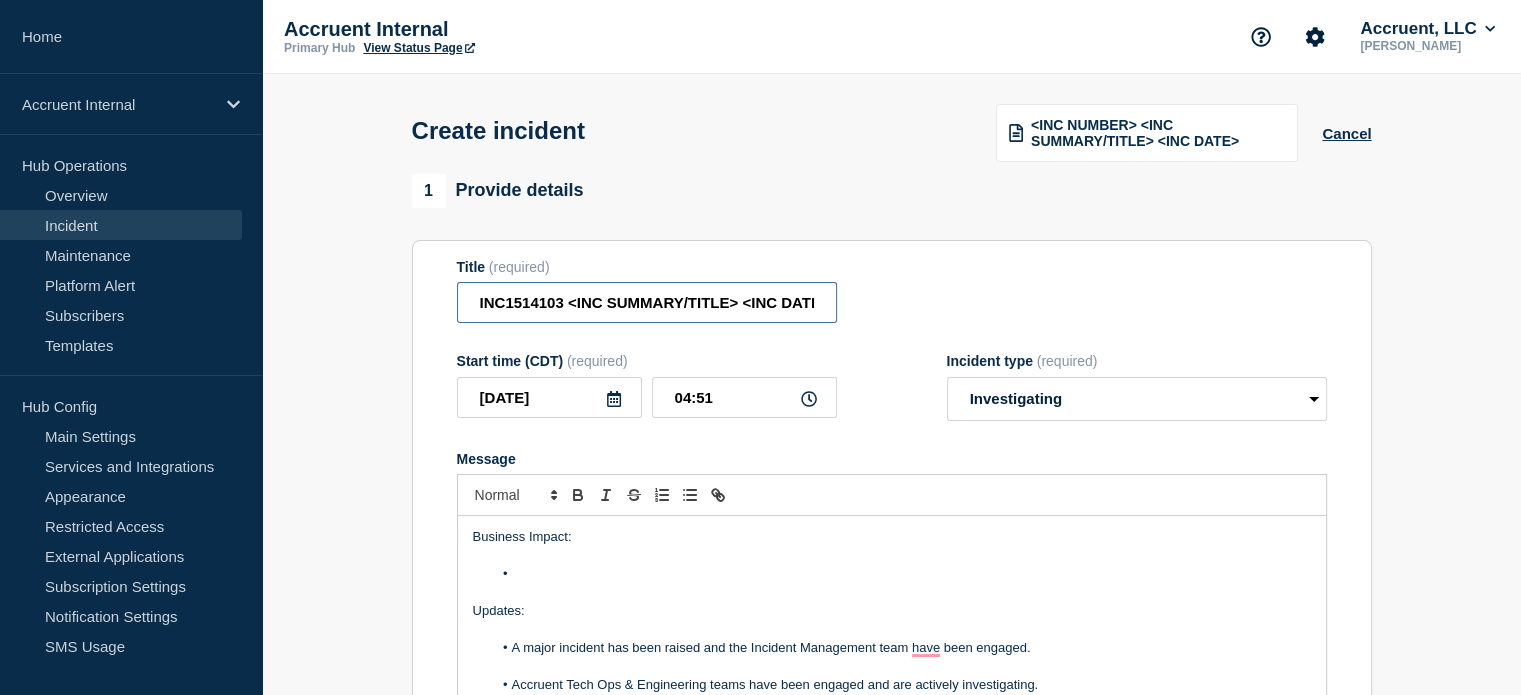 scroll, scrollTop: 0, scrollLeft: 16, axis: horizontal 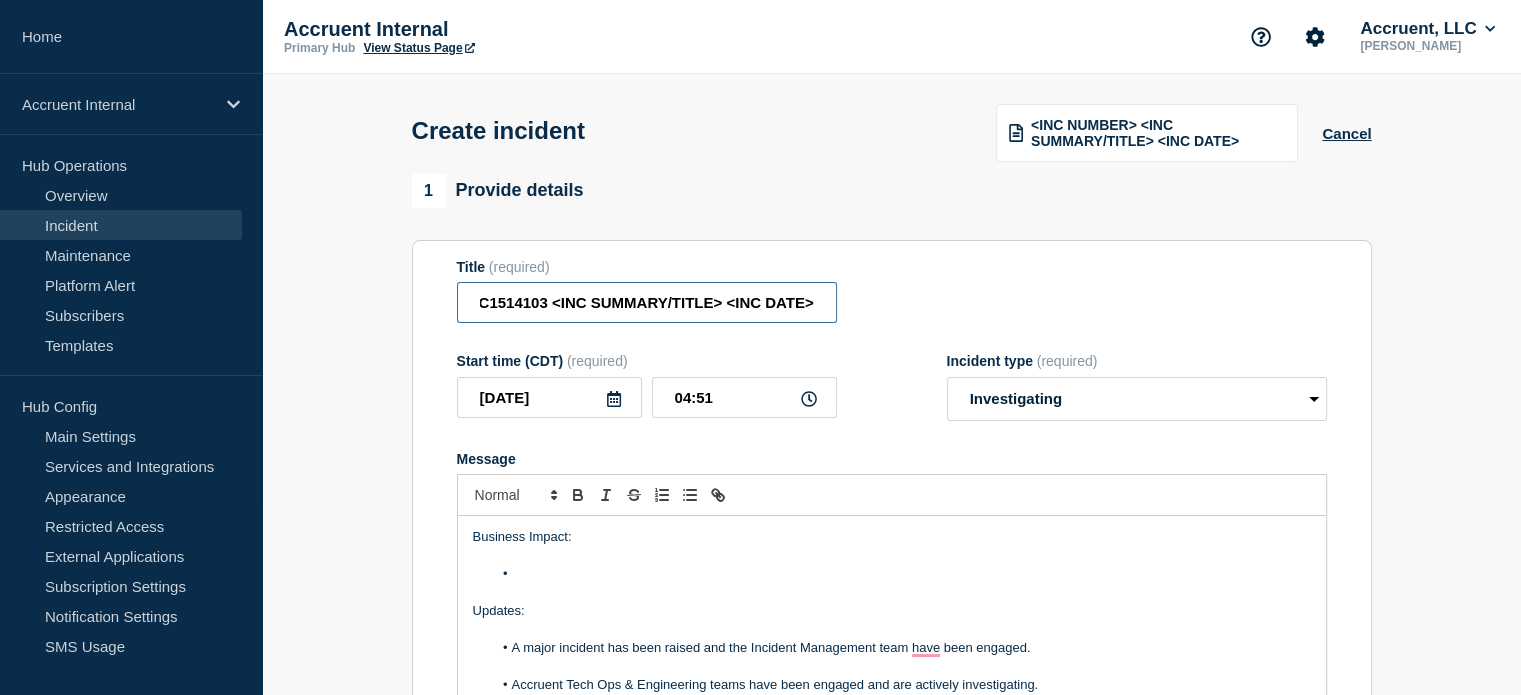 drag, startPoint x: 569, startPoint y: 307, endPoint x: 860, endPoint y: 298, distance: 291.13913 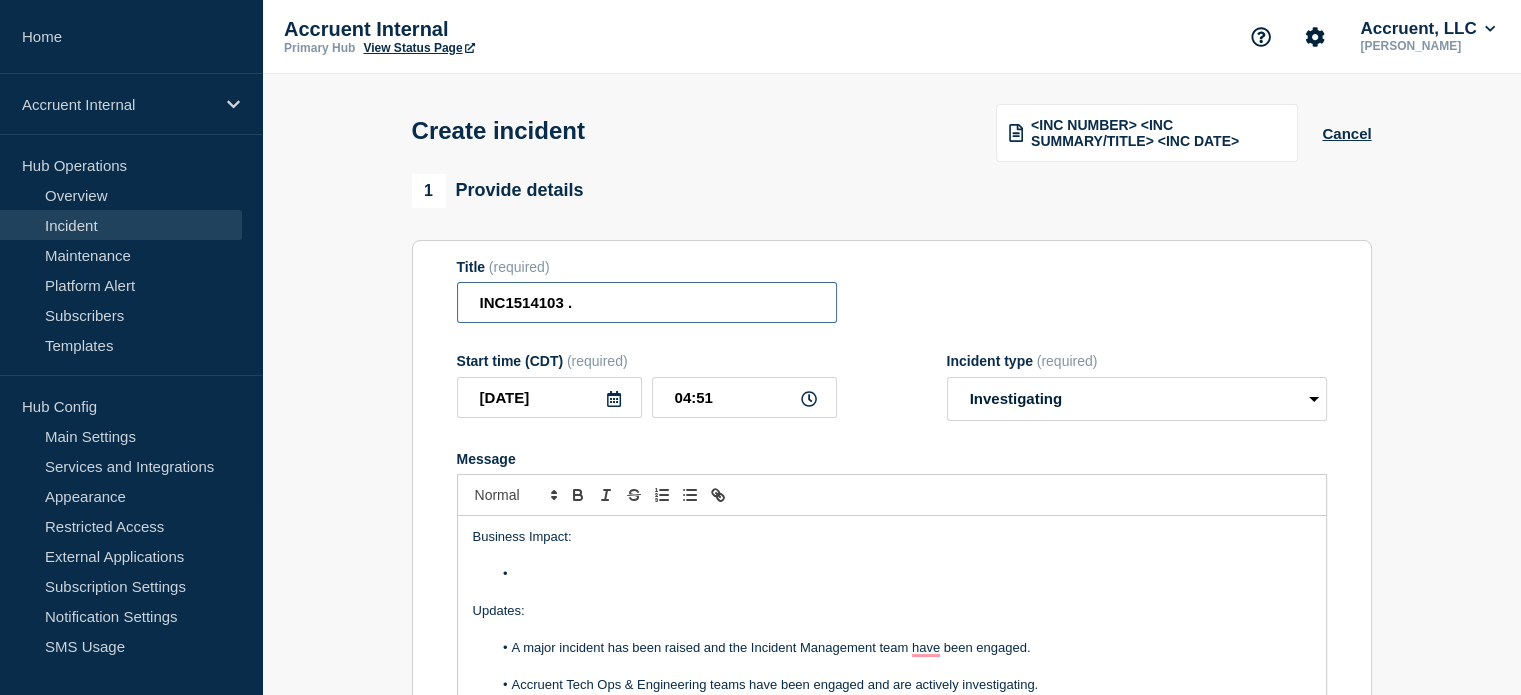 scroll, scrollTop: 0, scrollLeft: 0, axis: both 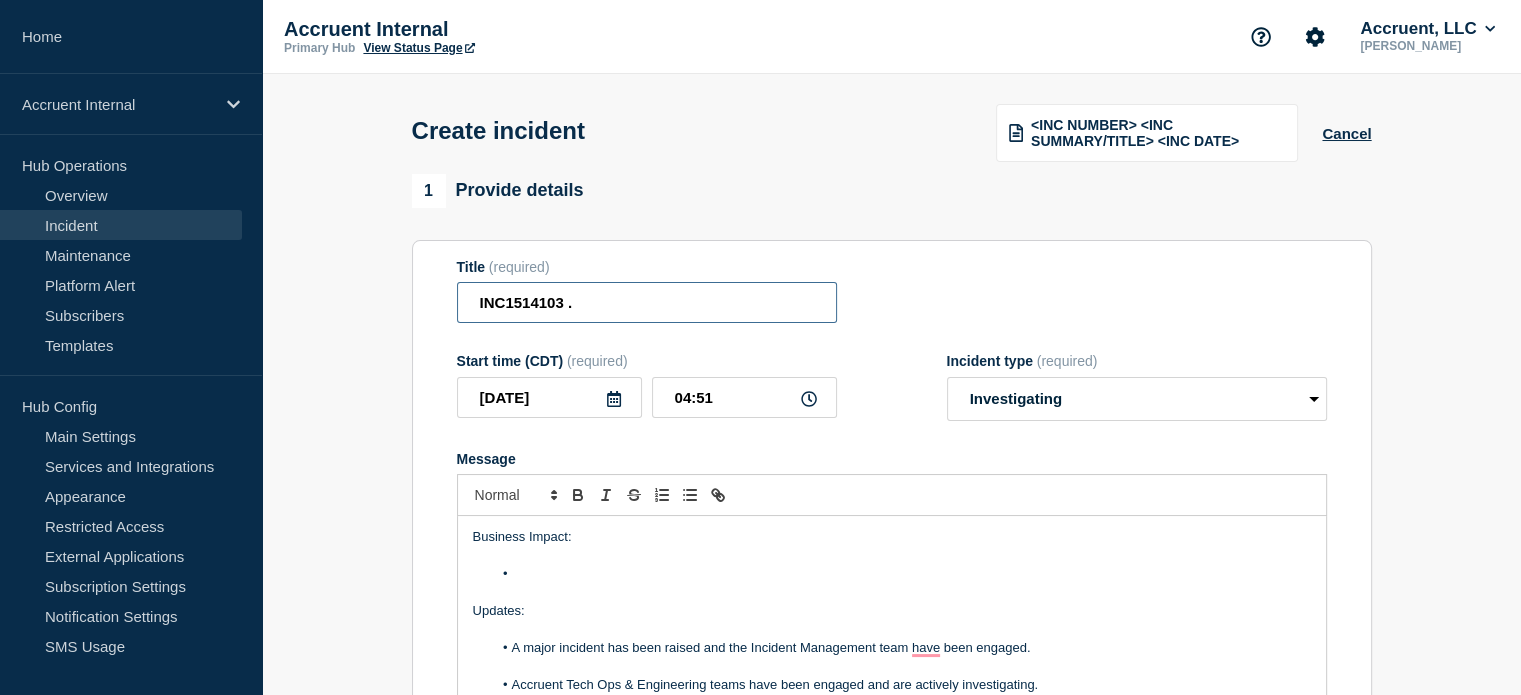 paste on "Unable to access [GEOGRAPHIC_DATA] and [GEOGRAPHIC_DATA] Cognos Reporting" 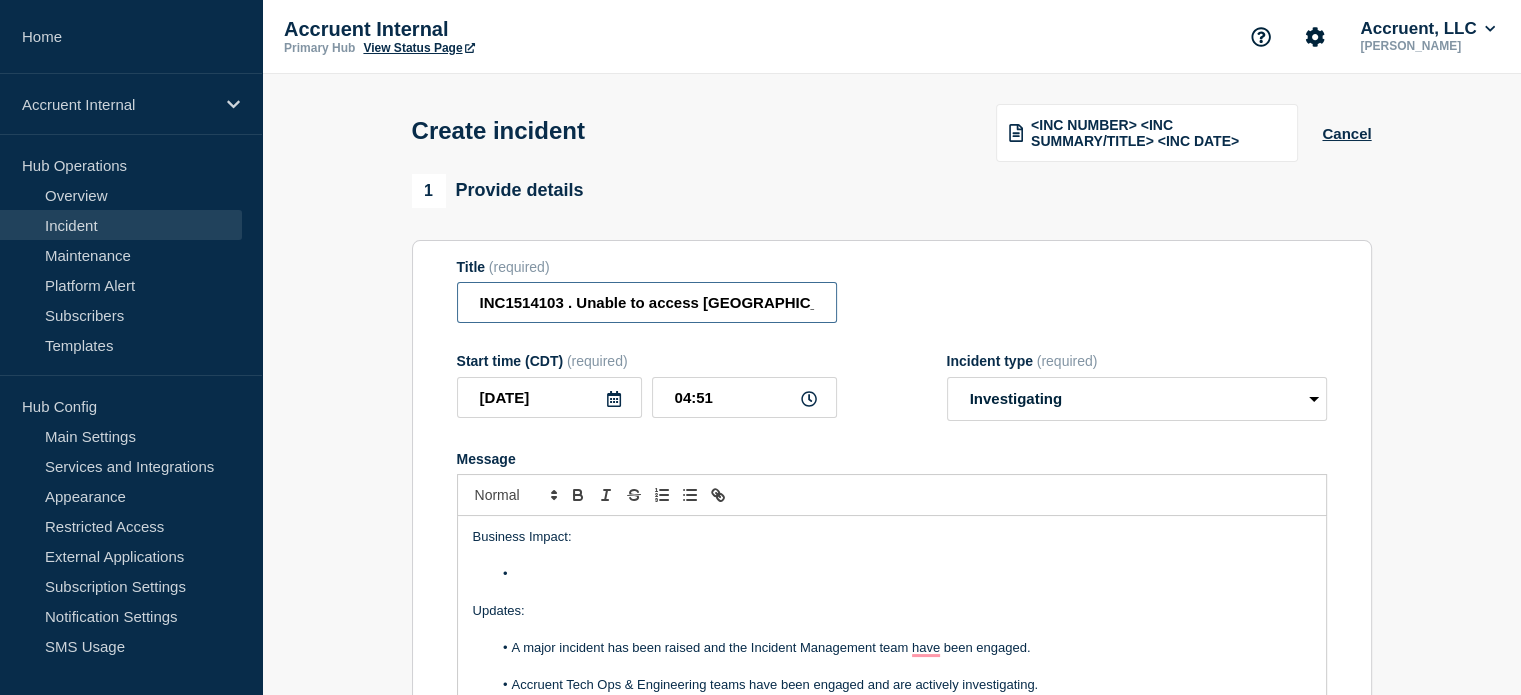 scroll, scrollTop: 0, scrollLeft: 100, axis: horizontal 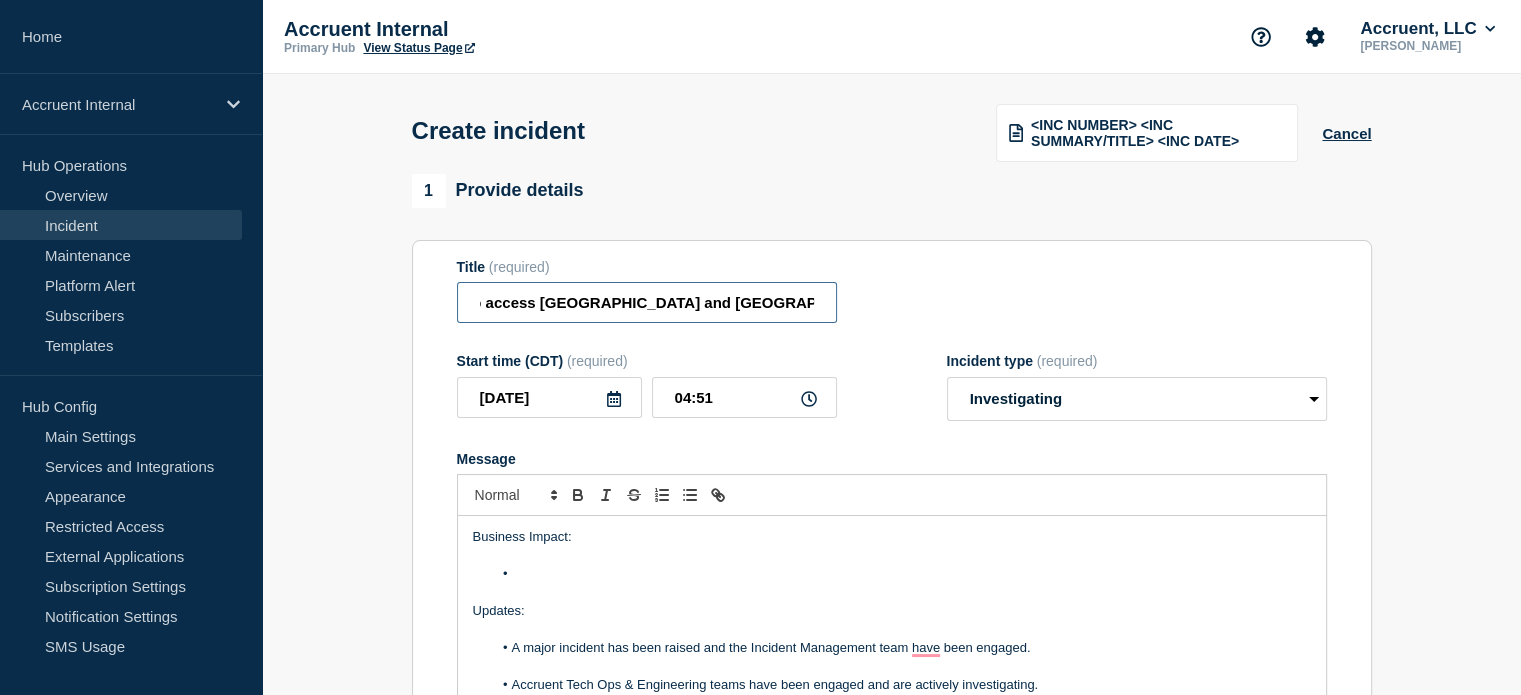 type on "INC1514103 - Unable to access [GEOGRAPHIC_DATA] and [GEOGRAPHIC_DATA] Cognos Reporting - [DATE]" 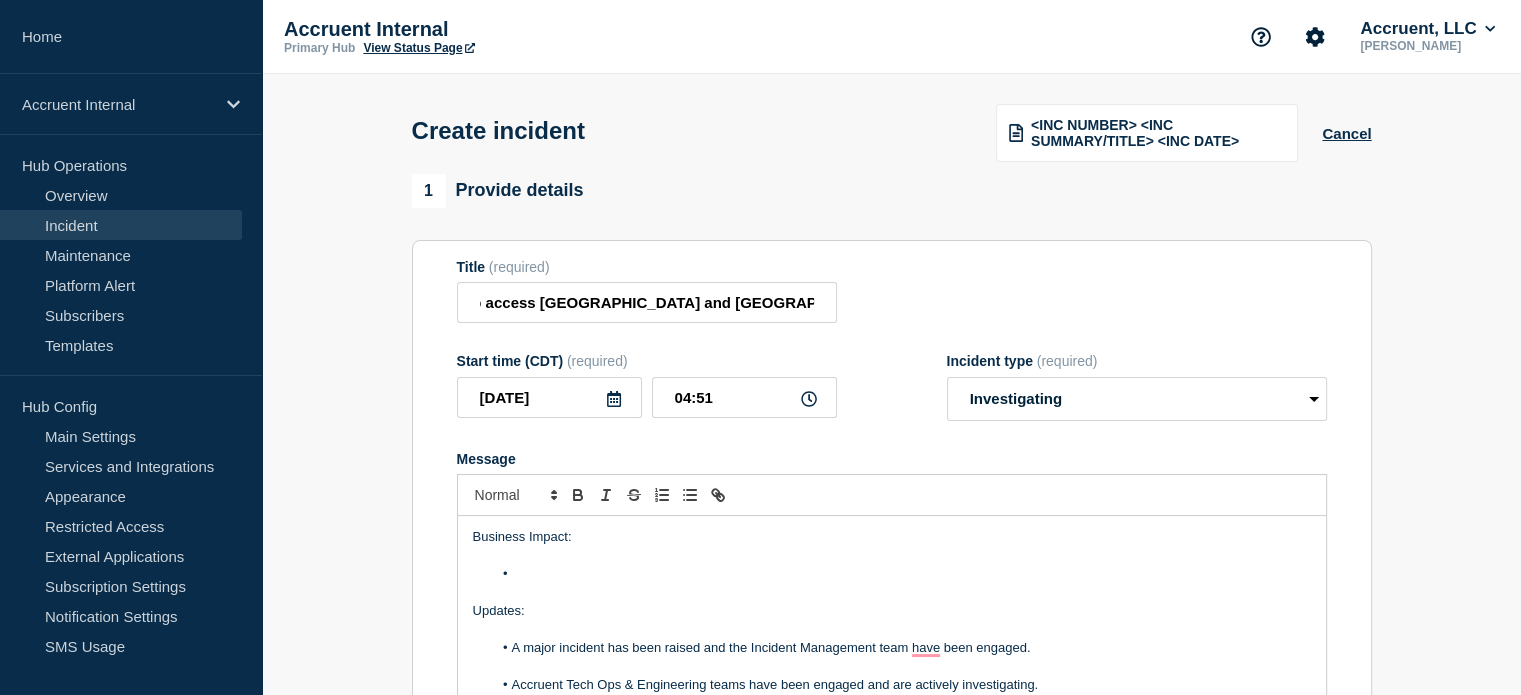click at bounding box center [901, 574] 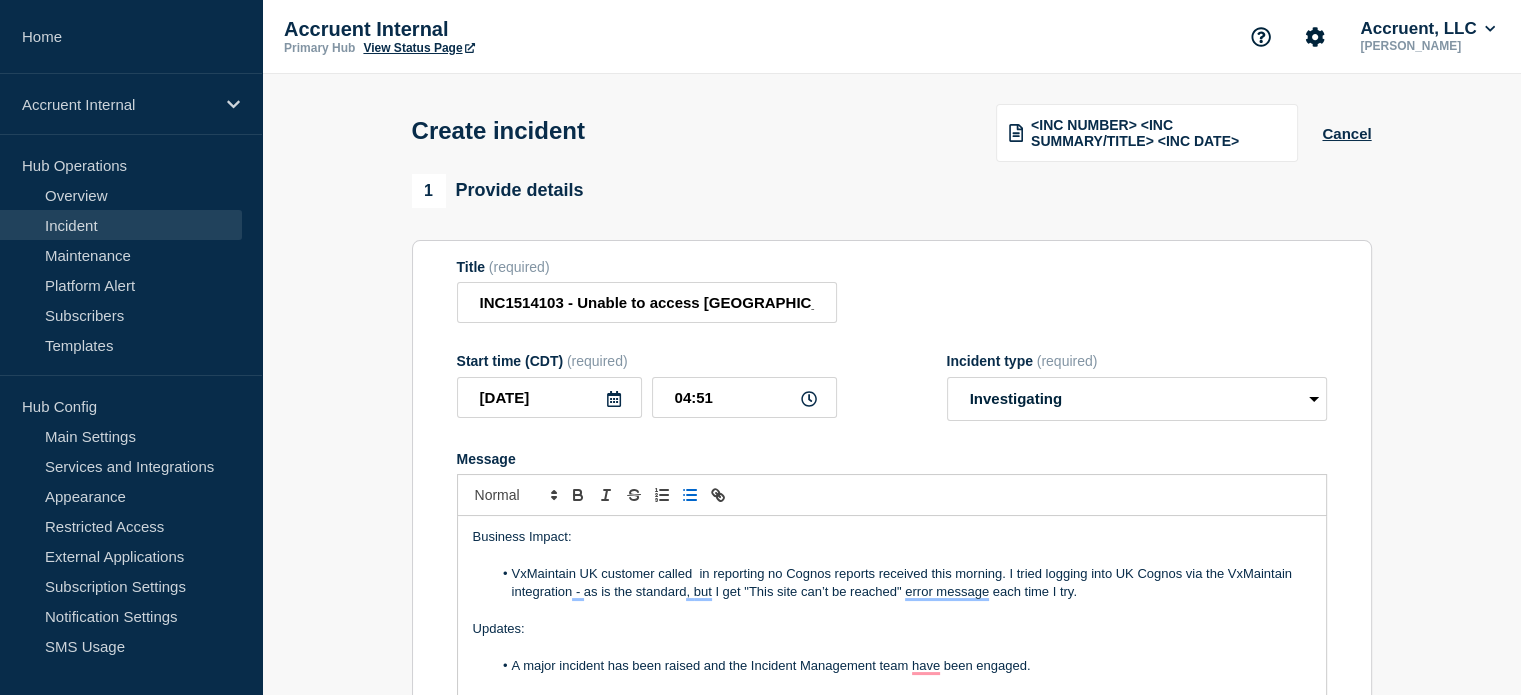 scroll, scrollTop: 72, scrollLeft: 0, axis: vertical 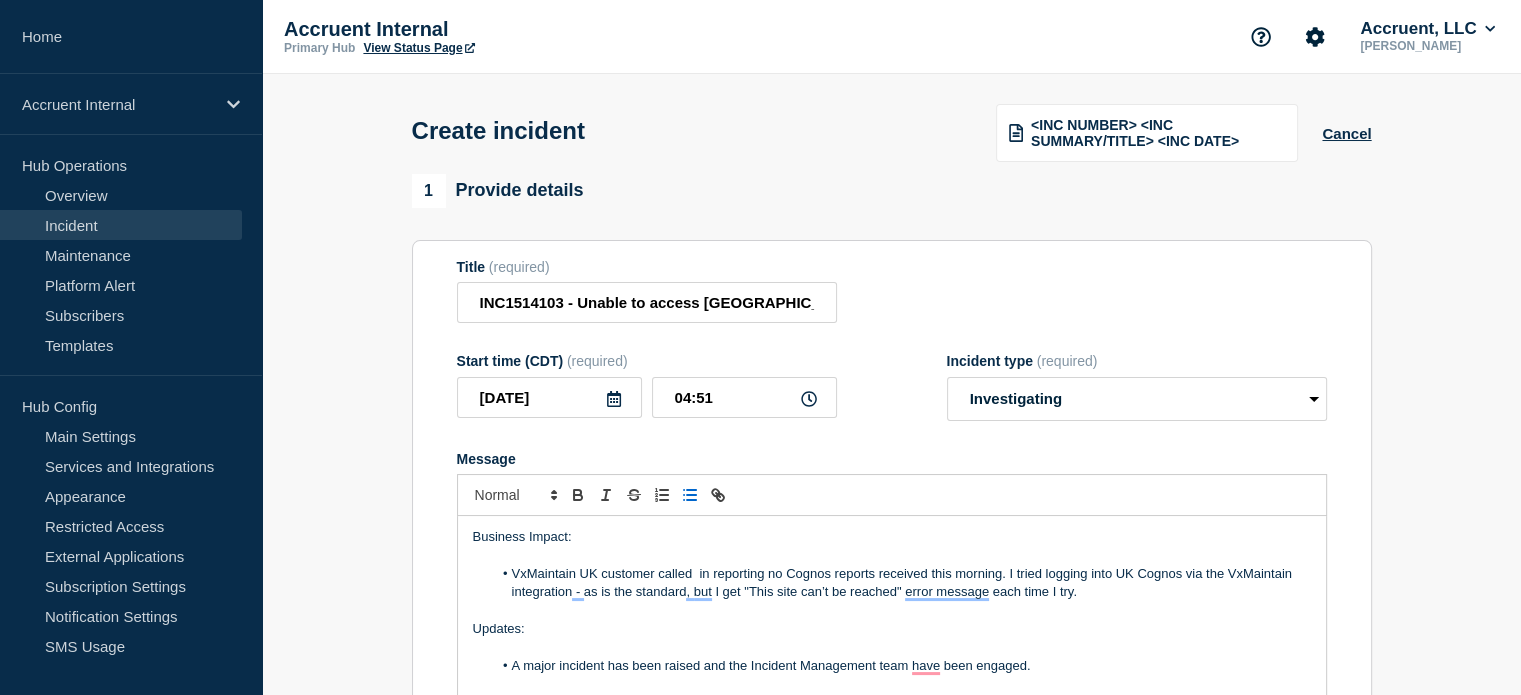 click on "VxMaintain UK customer called  in reporting no Cognos reports received this morning. I tried logging into UK Cognos via the VxMaintain integration - as is the standard, but I get "This site can’t be reached" error message each time I try." at bounding box center [901, 583] 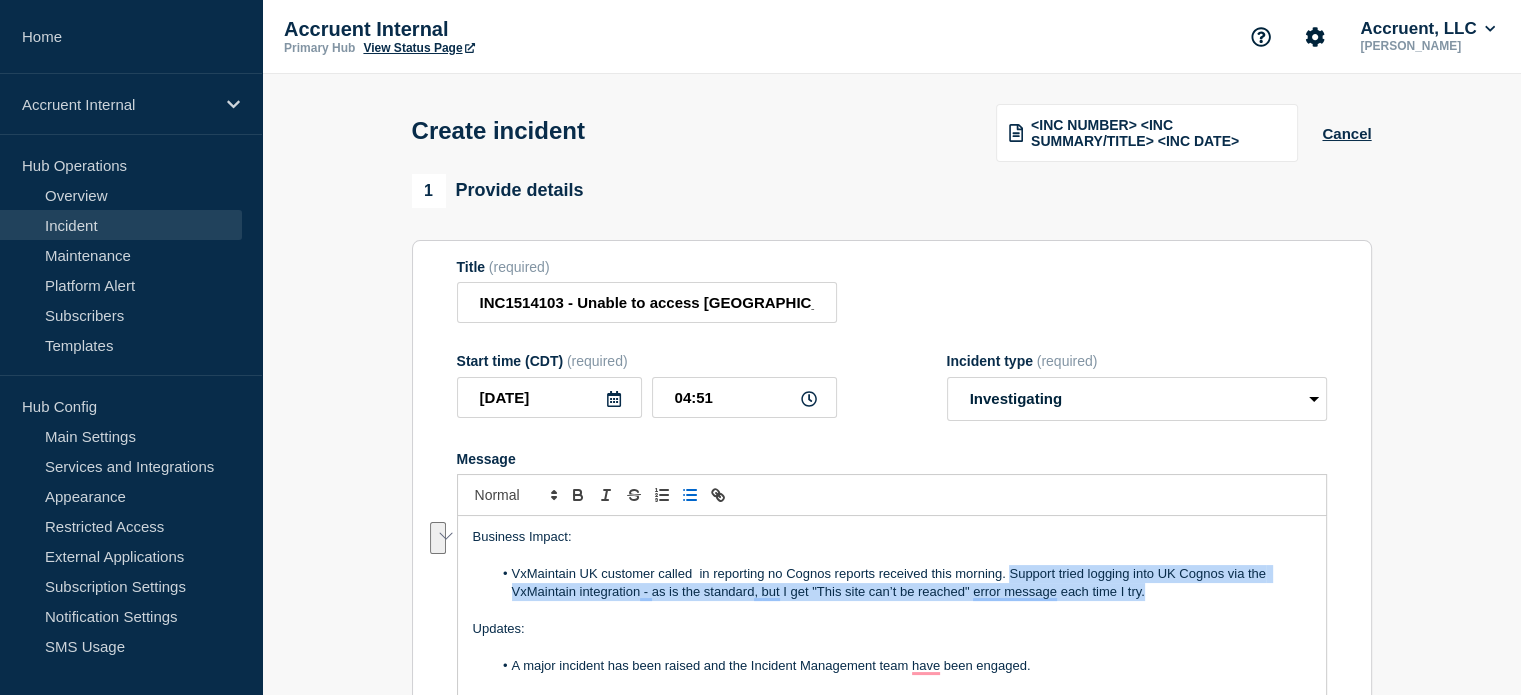 drag, startPoint x: 1012, startPoint y: 580, endPoint x: 1143, endPoint y: 603, distance: 133.00375 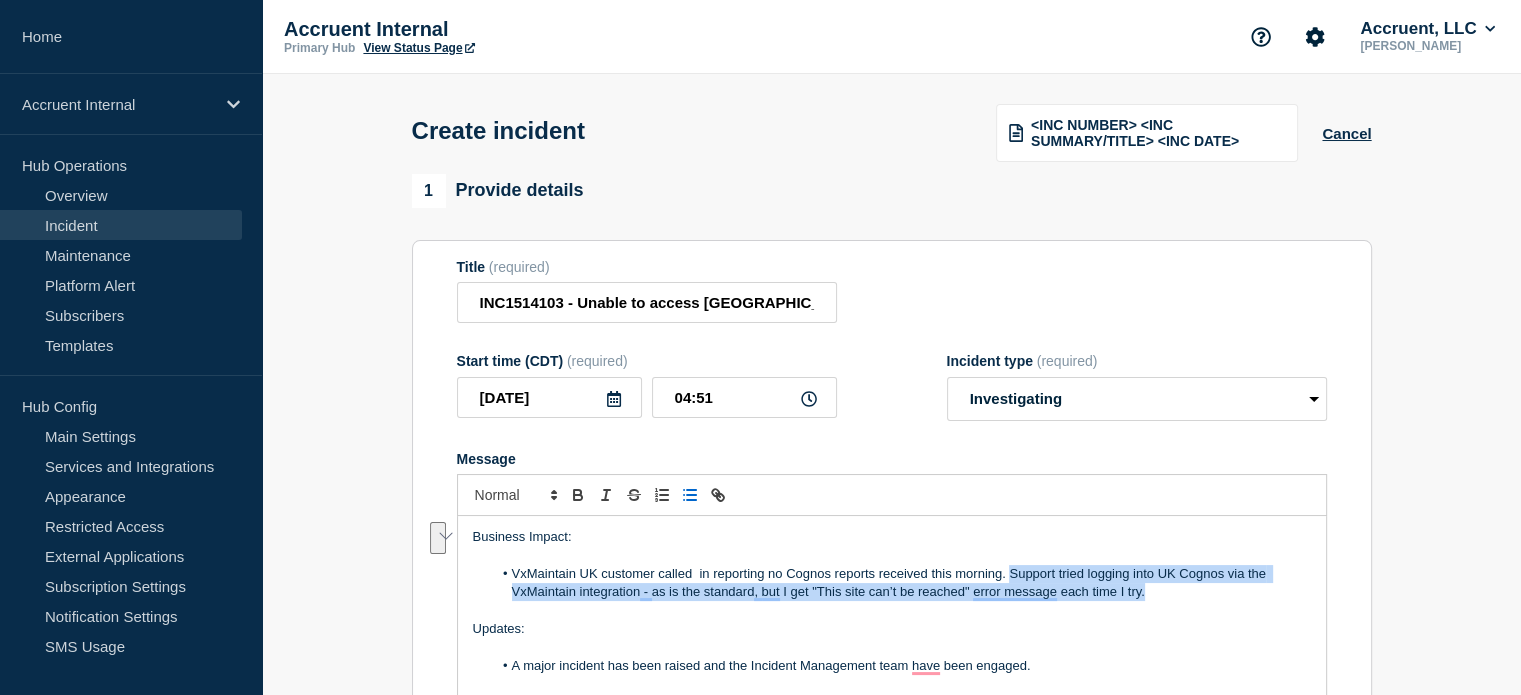 click on "VxMaintain UK customer called  in reporting no Cognos reports received this morning. Support tried logging into UK Cognos via the VxMaintain integration - as is the standard, but I get "This site can’t be reached" error message each time I try." at bounding box center [901, 583] 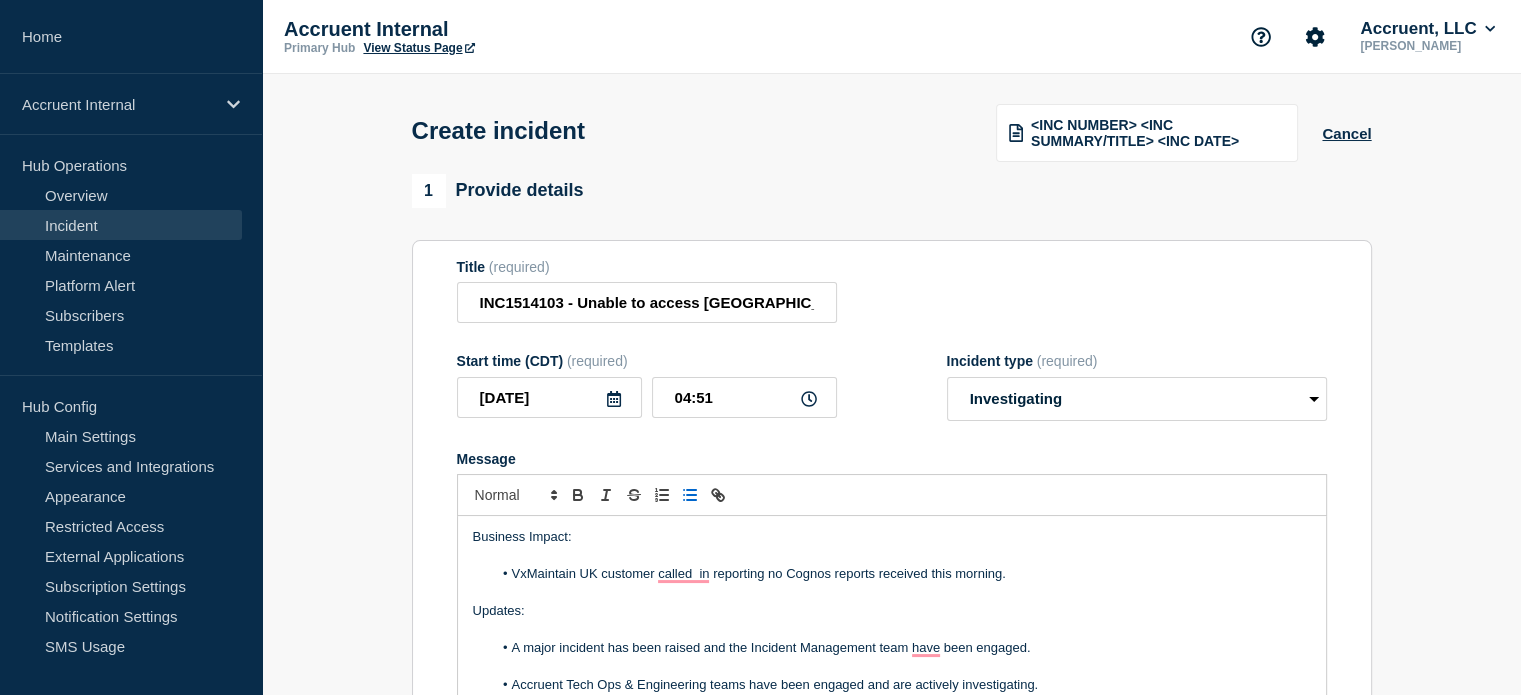 scroll, scrollTop: 68, scrollLeft: 0, axis: vertical 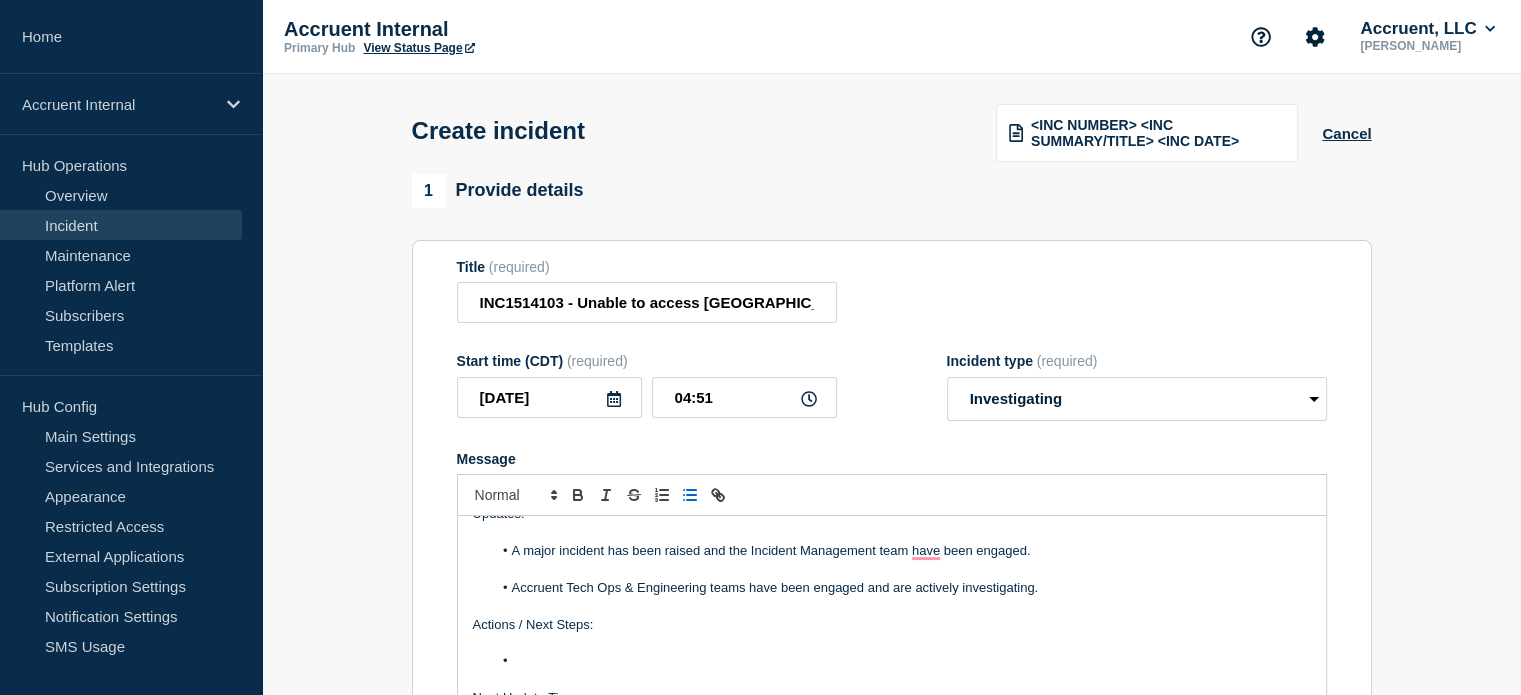 click at bounding box center (901, 661) 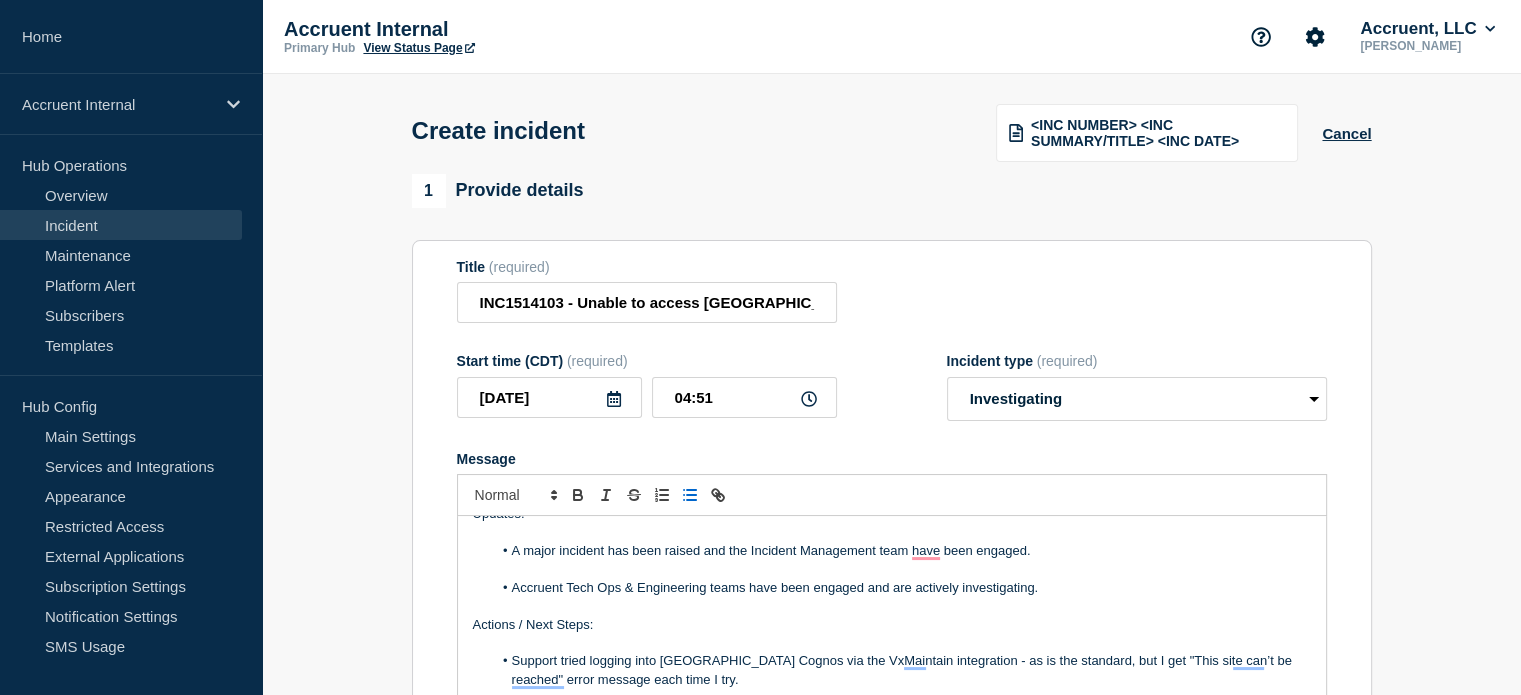 scroll, scrollTop: 116, scrollLeft: 0, axis: vertical 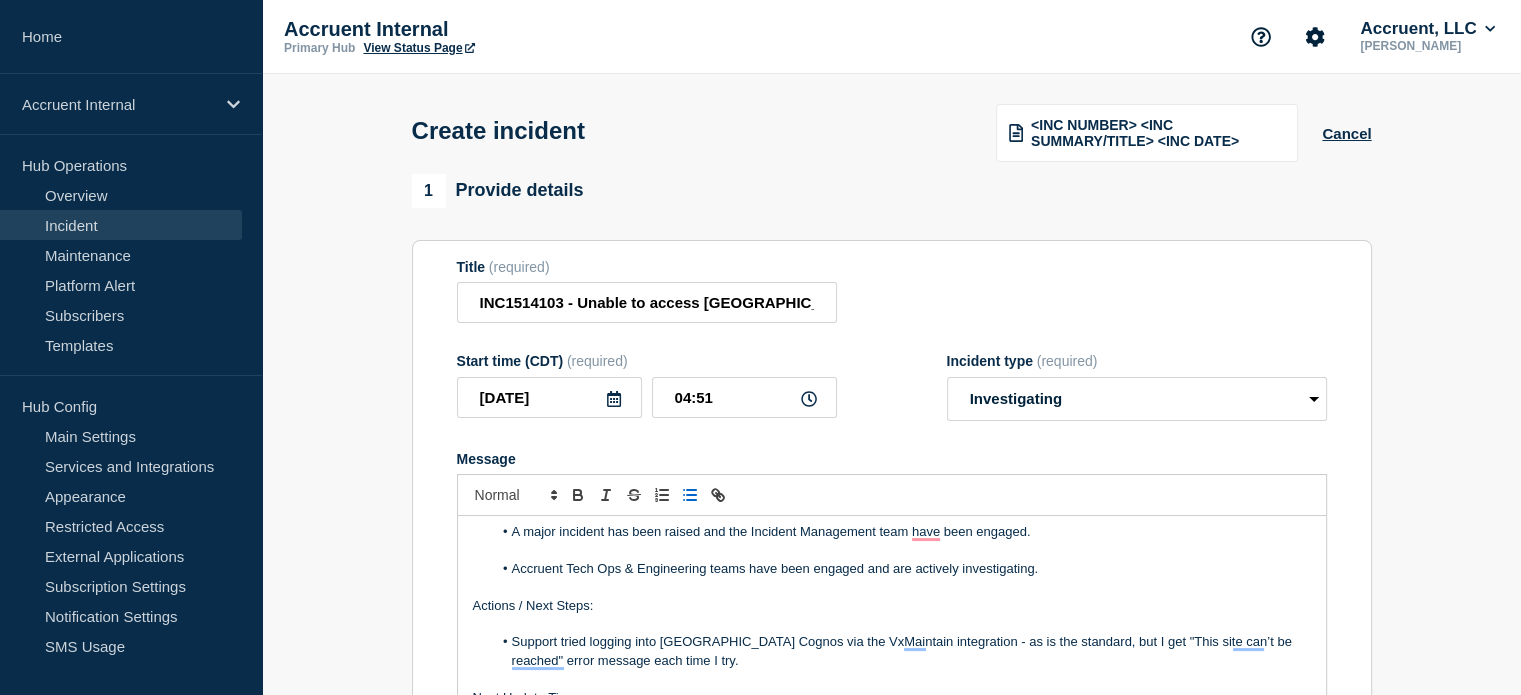 click on "Support tried logging into [GEOGRAPHIC_DATA] Cognos via the VxMaintain integration - as is the standard, but I get "This site can’t be reached" error message each time I try." at bounding box center (901, 651) 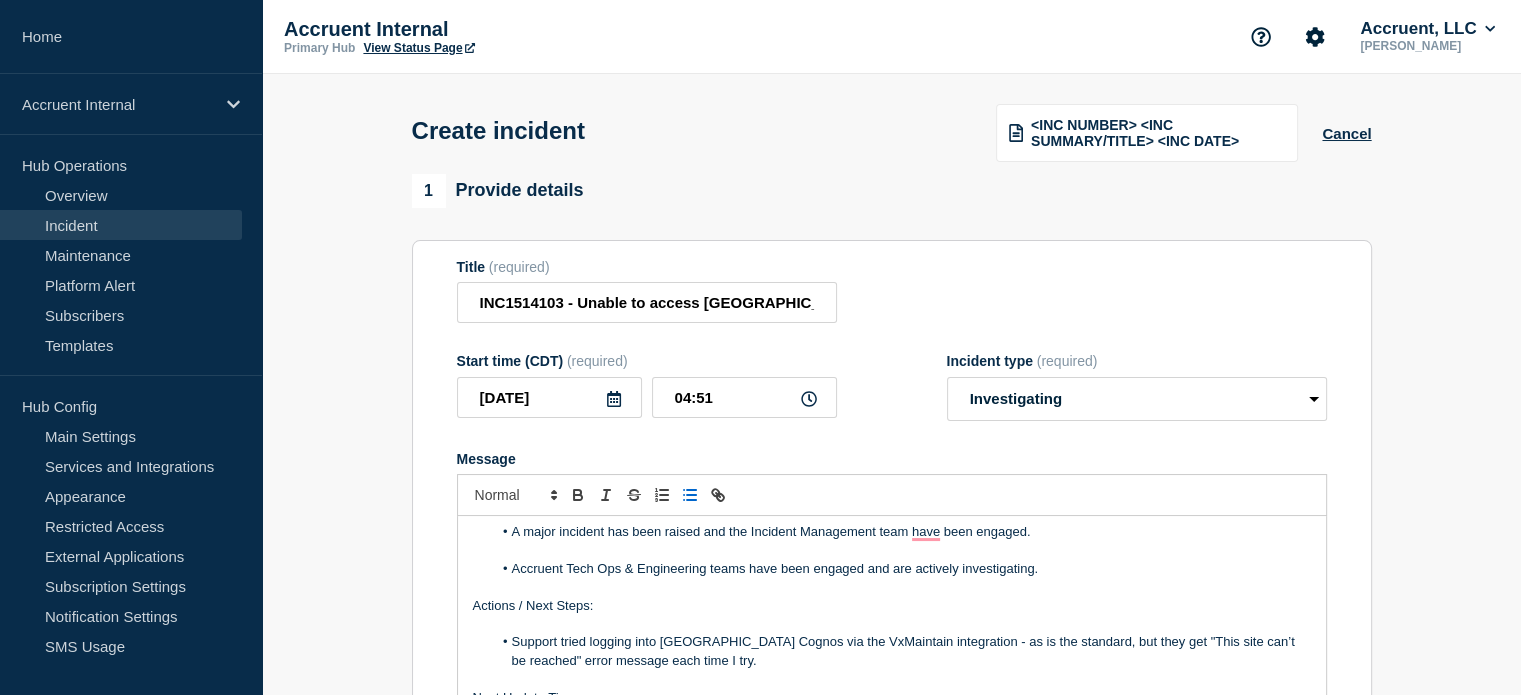 click on "Support tried logging into [GEOGRAPHIC_DATA] Cognos via the VxMaintain integration - as is the standard, but they get "This site can’t be reached" error message each time I try." at bounding box center [901, 651] 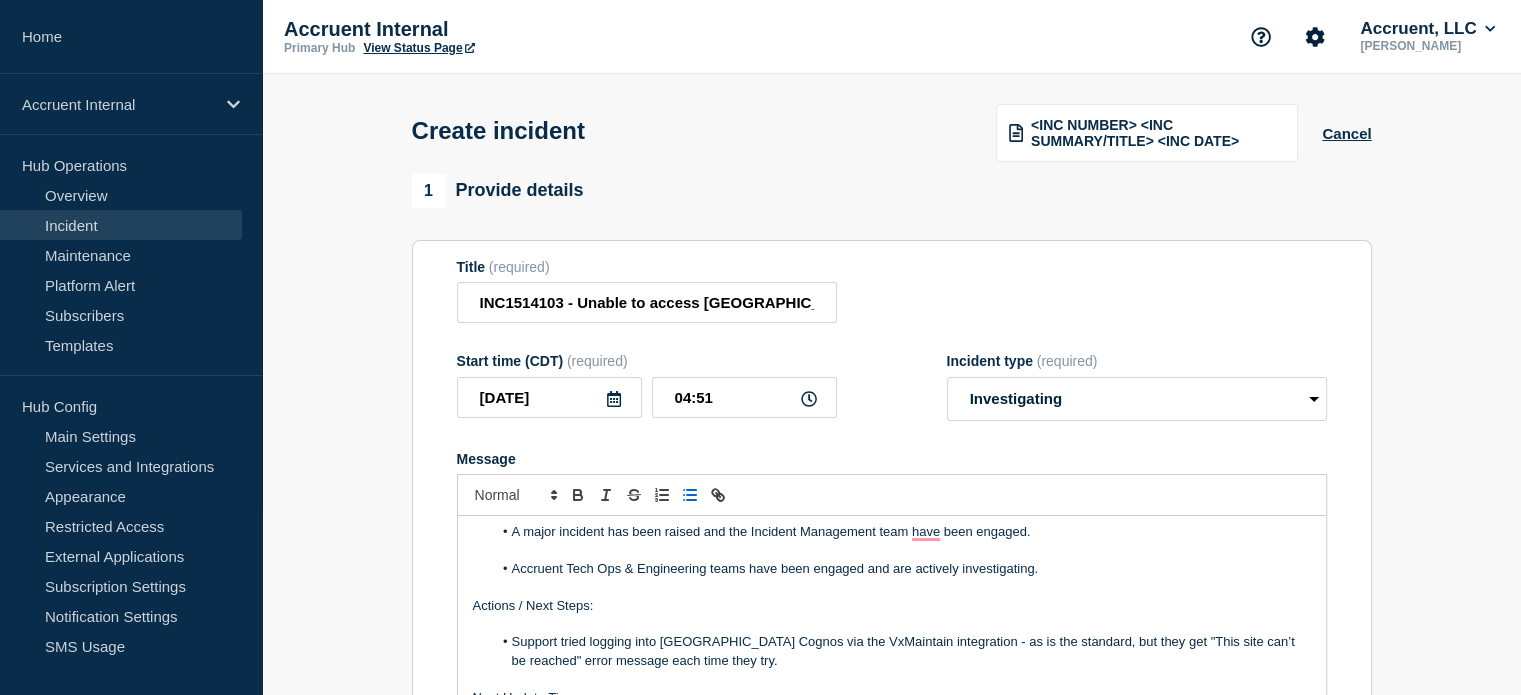 click on "Support tried logging into [GEOGRAPHIC_DATA] Cognos via the VxMaintain integration - as is the standard, but they get "This site can’t be reached" error message each time they try." at bounding box center (901, 651) 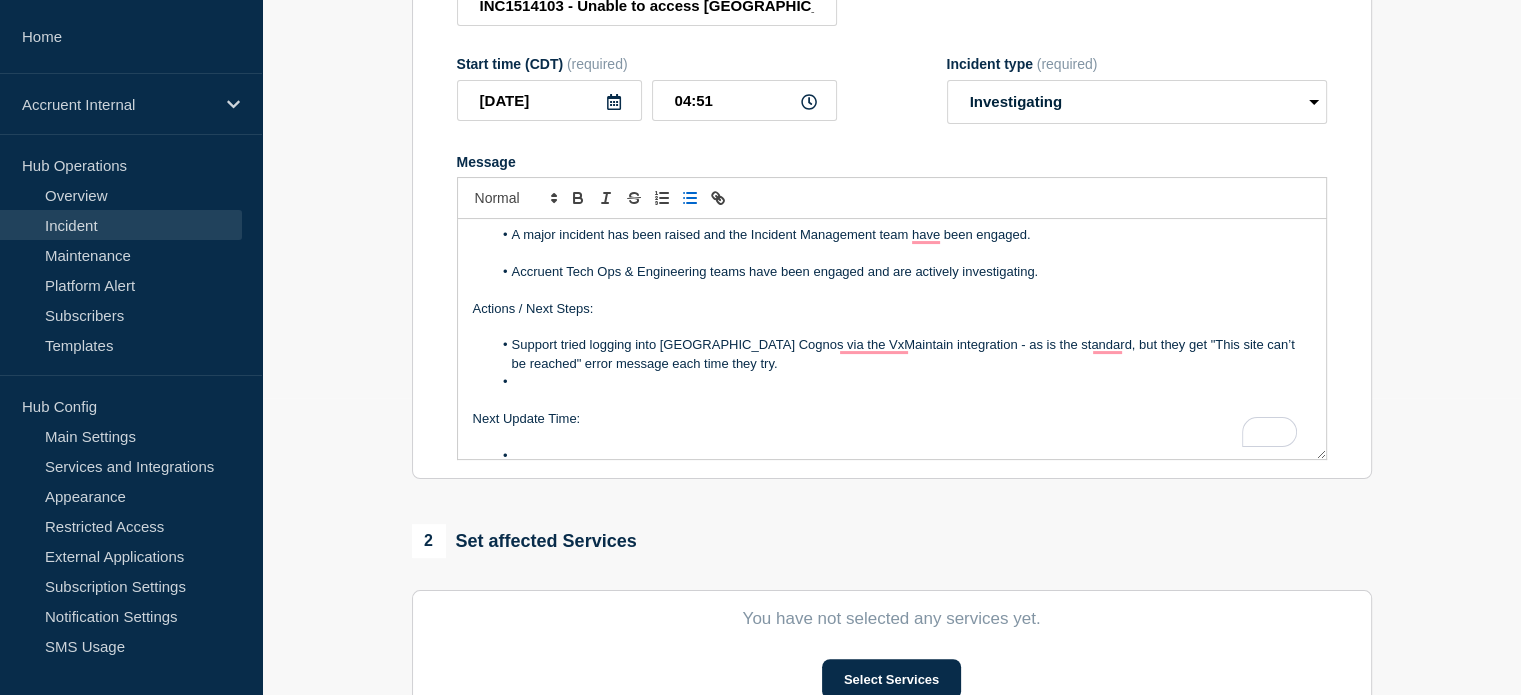 scroll, scrollTop: 300, scrollLeft: 0, axis: vertical 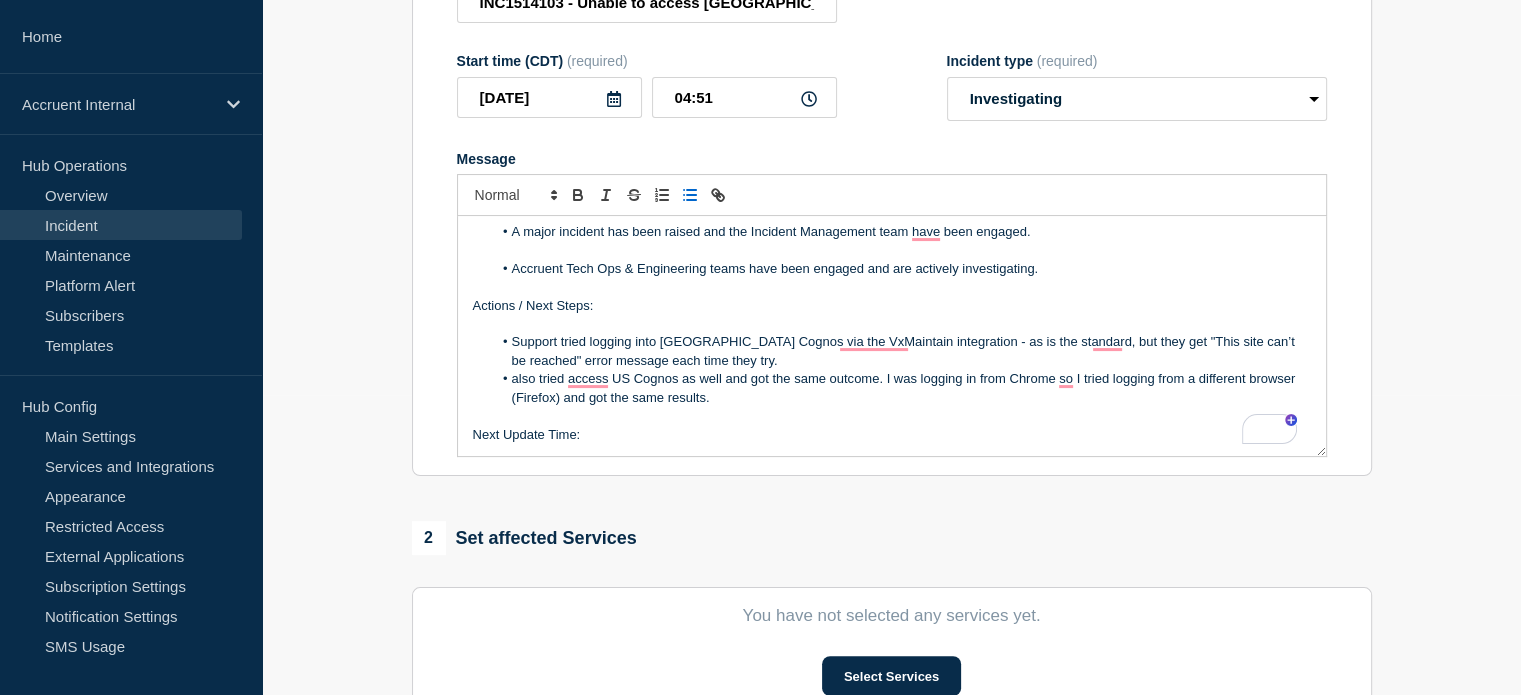 click on "also tried access US Cognos as well and got the same outcome. I was logging in from Chrome so I tried logging from a different browser (Firefox) and got the same results." at bounding box center [901, 388] 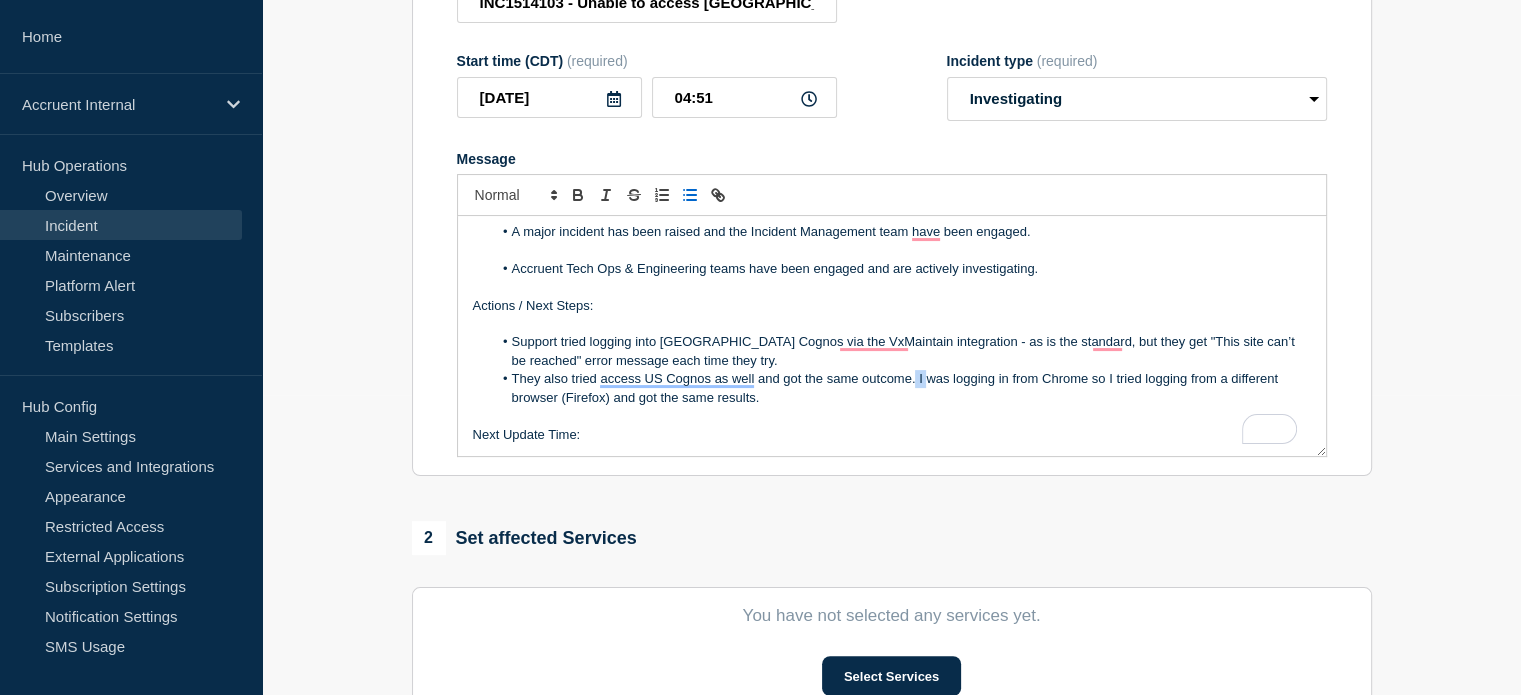 drag, startPoint x: 914, startPoint y: 384, endPoint x: 925, endPoint y: 392, distance: 13.601471 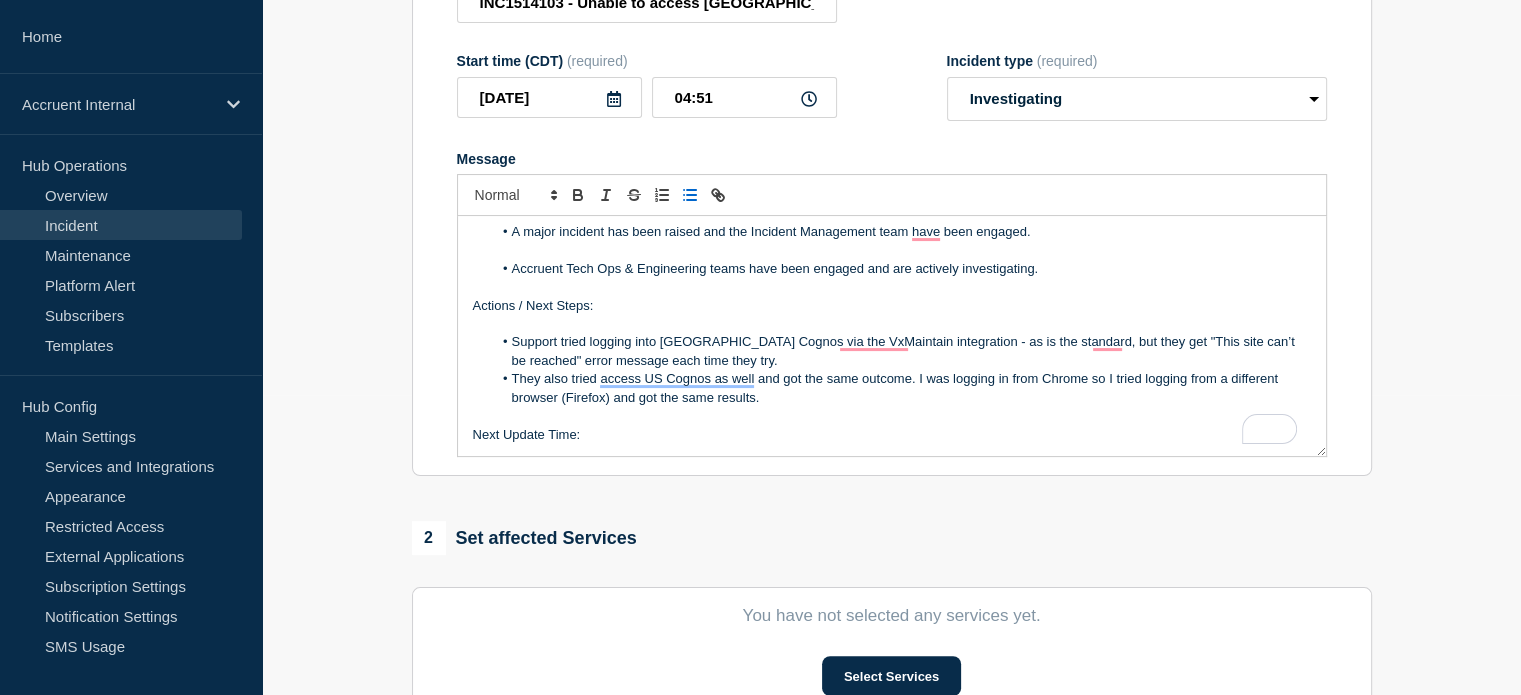 click on "They also tried access US Cognos as well and got the same outcome. I was logging in from Chrome so I tried logging from a different browser (Firefox) and got the same results." at bounding box center [901, 388] 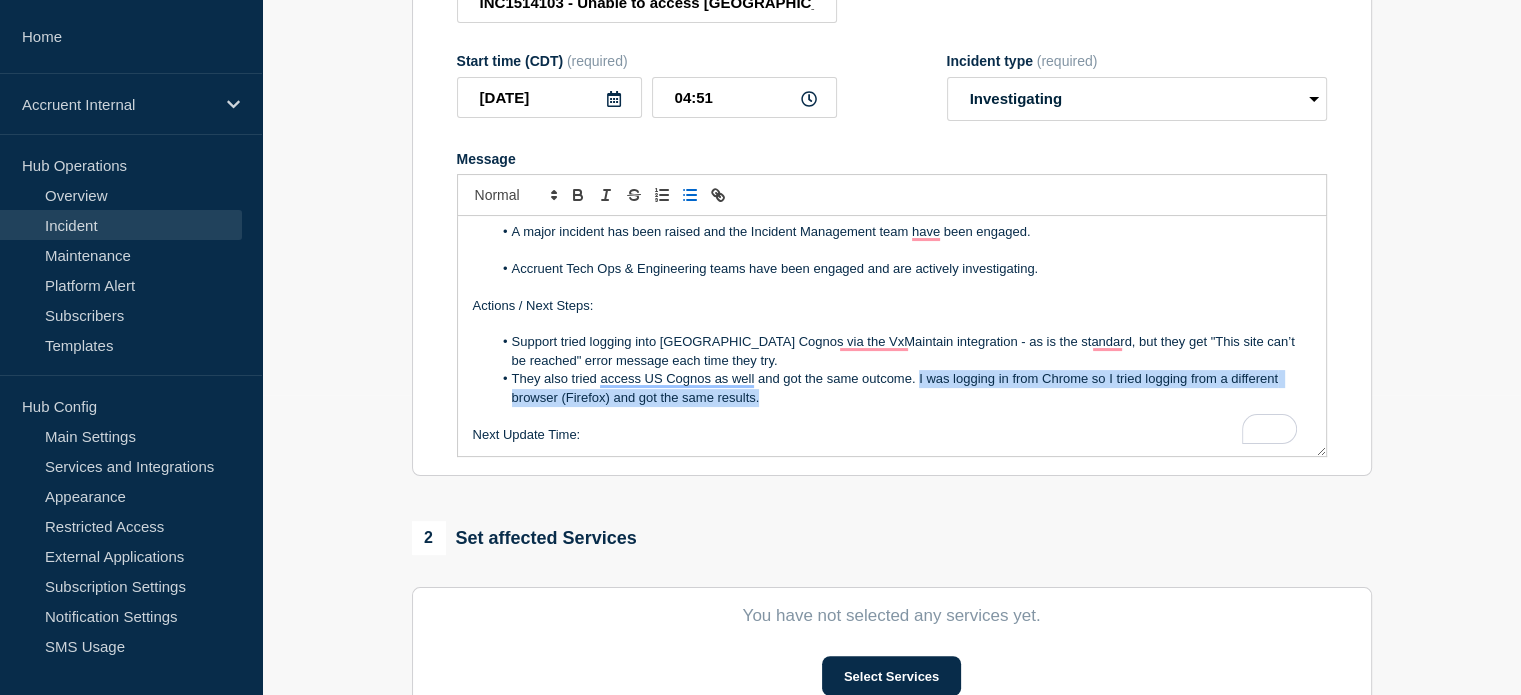 drag, startPoint x: 918, startPoint y: 384, endPoint x: 928, endPoint y: 397, distance: 16.40122 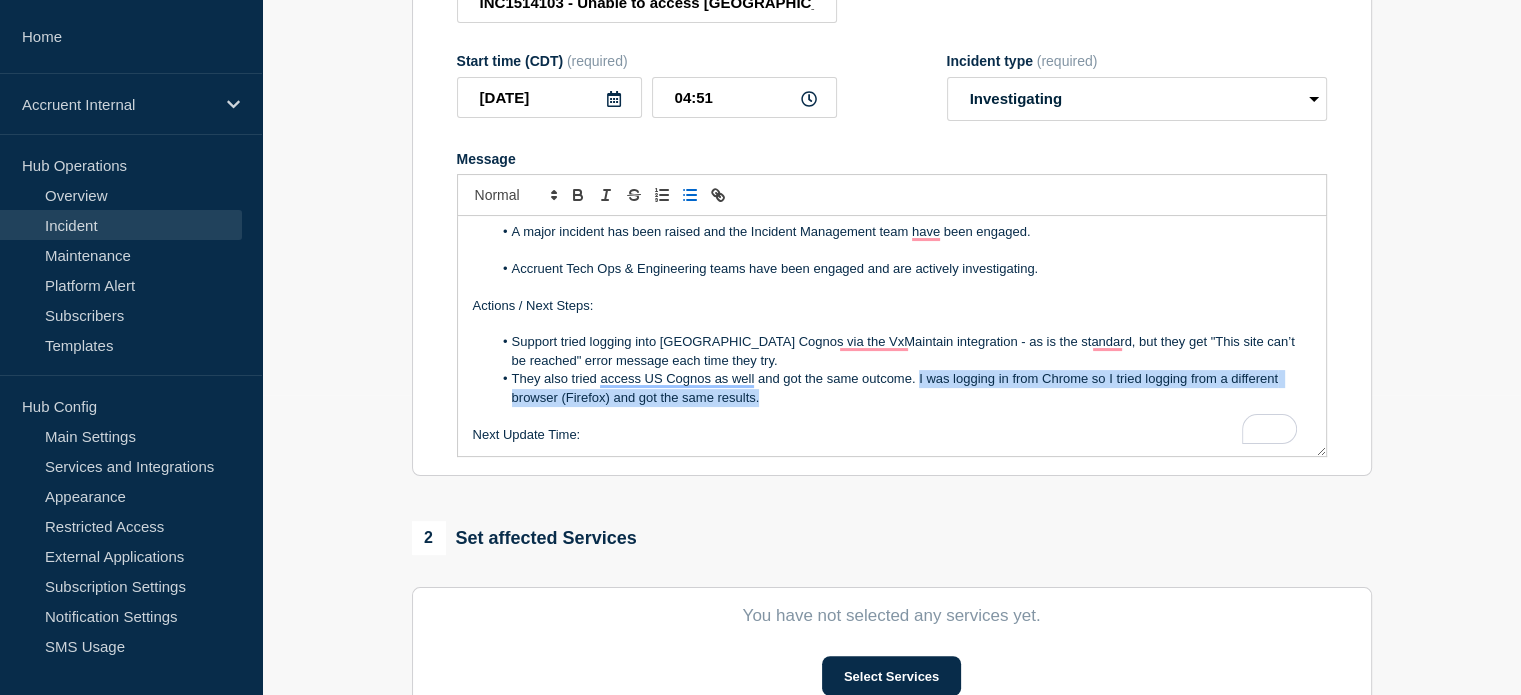 click on "They also tried access US Cognos as well and got the same outcome. I was logging in from Chrome so I tried logging from a different browser (Firefox) and got the same results." at bounding box center [901, 388] 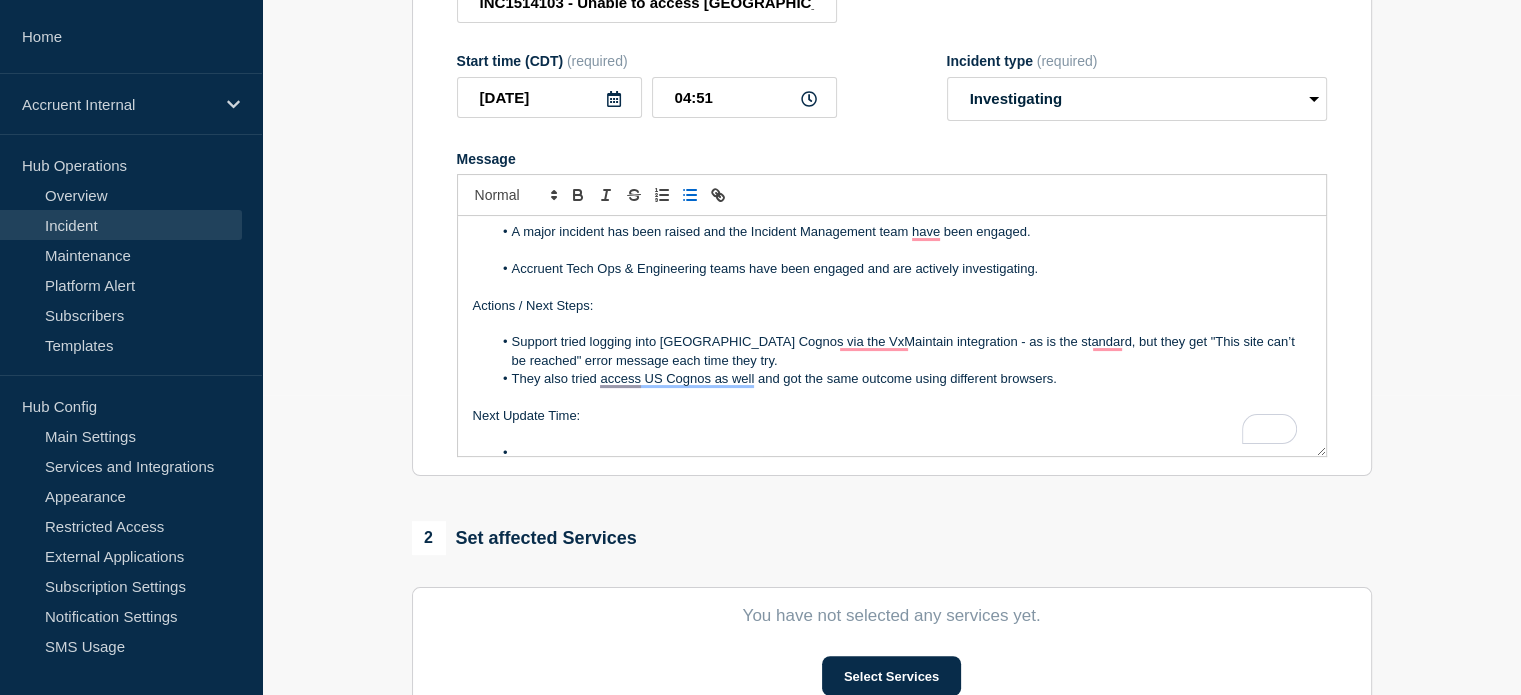 click at bounding box center (892, 435) 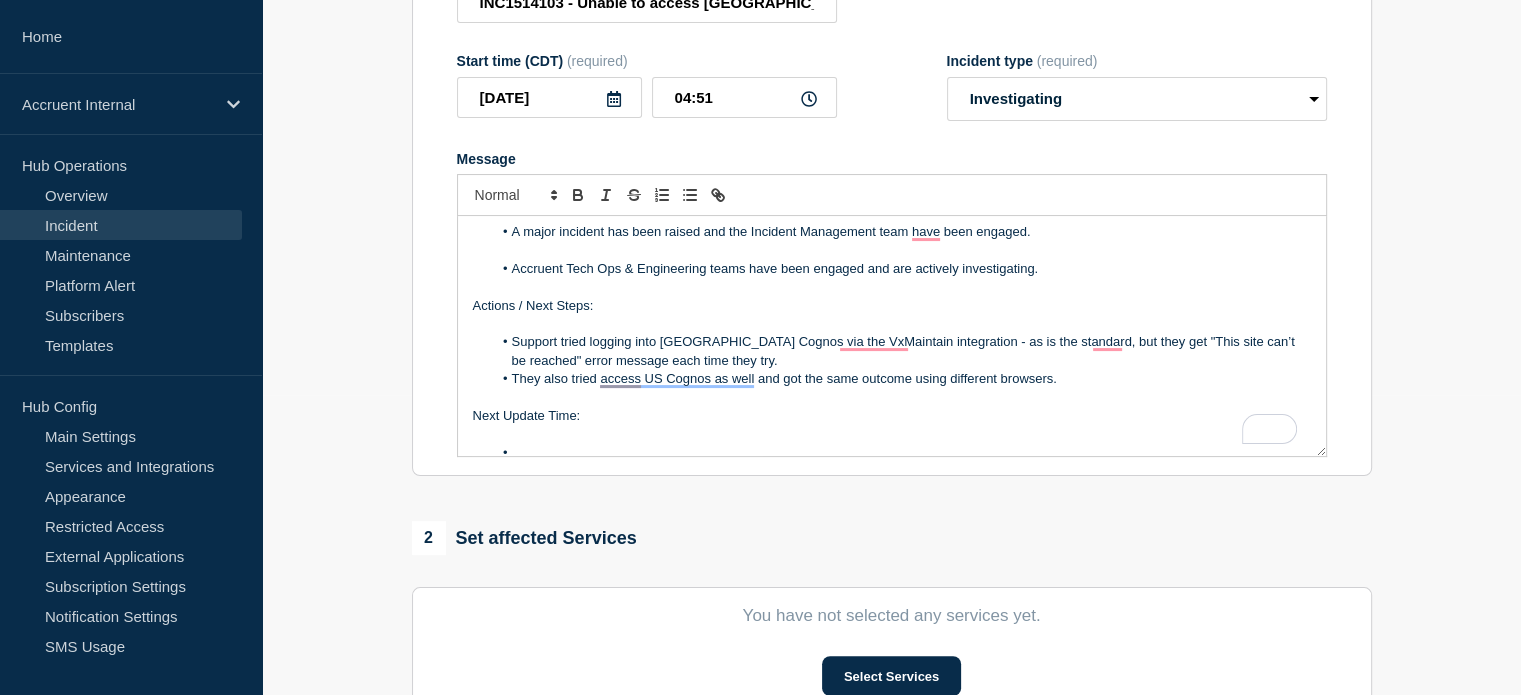 click at bounding box center (901, 453) 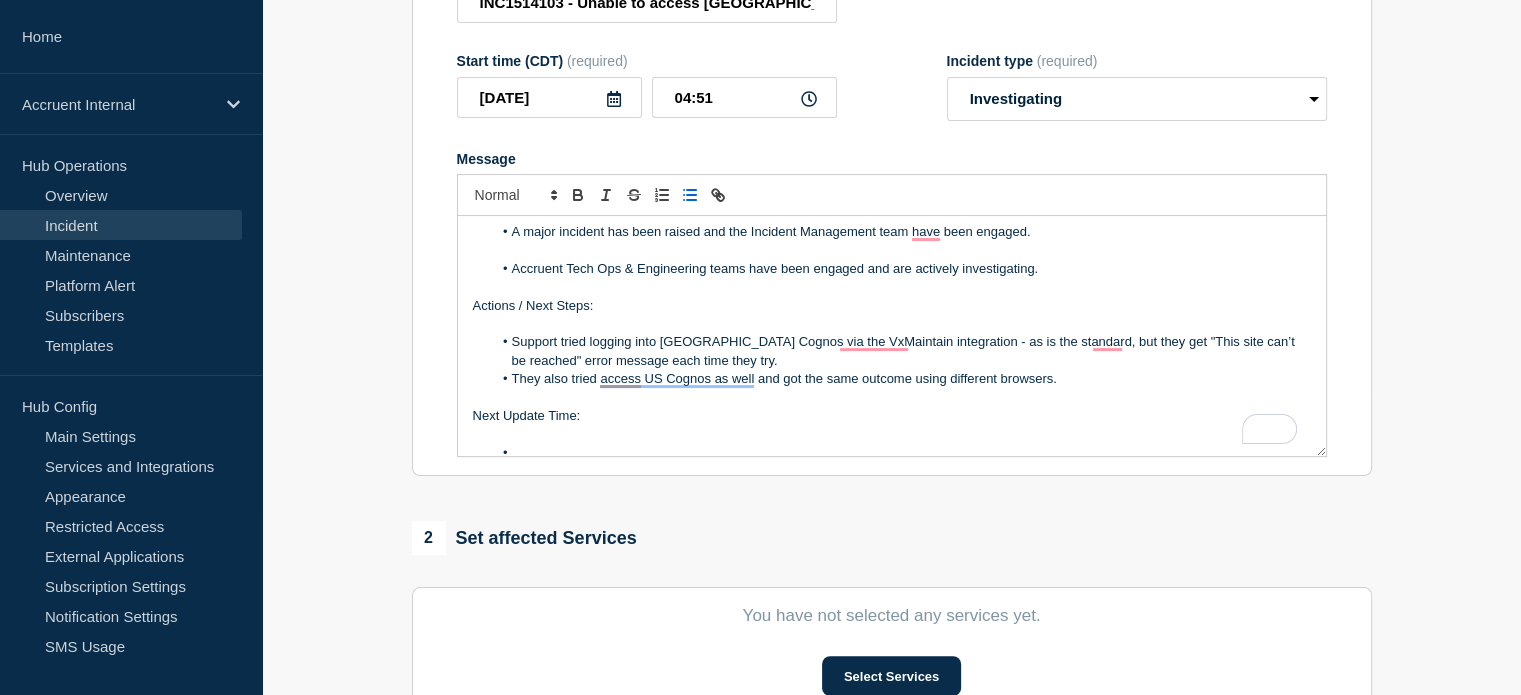scroll, scrollTop: 120, scrollLeft: 0, axis: vertical 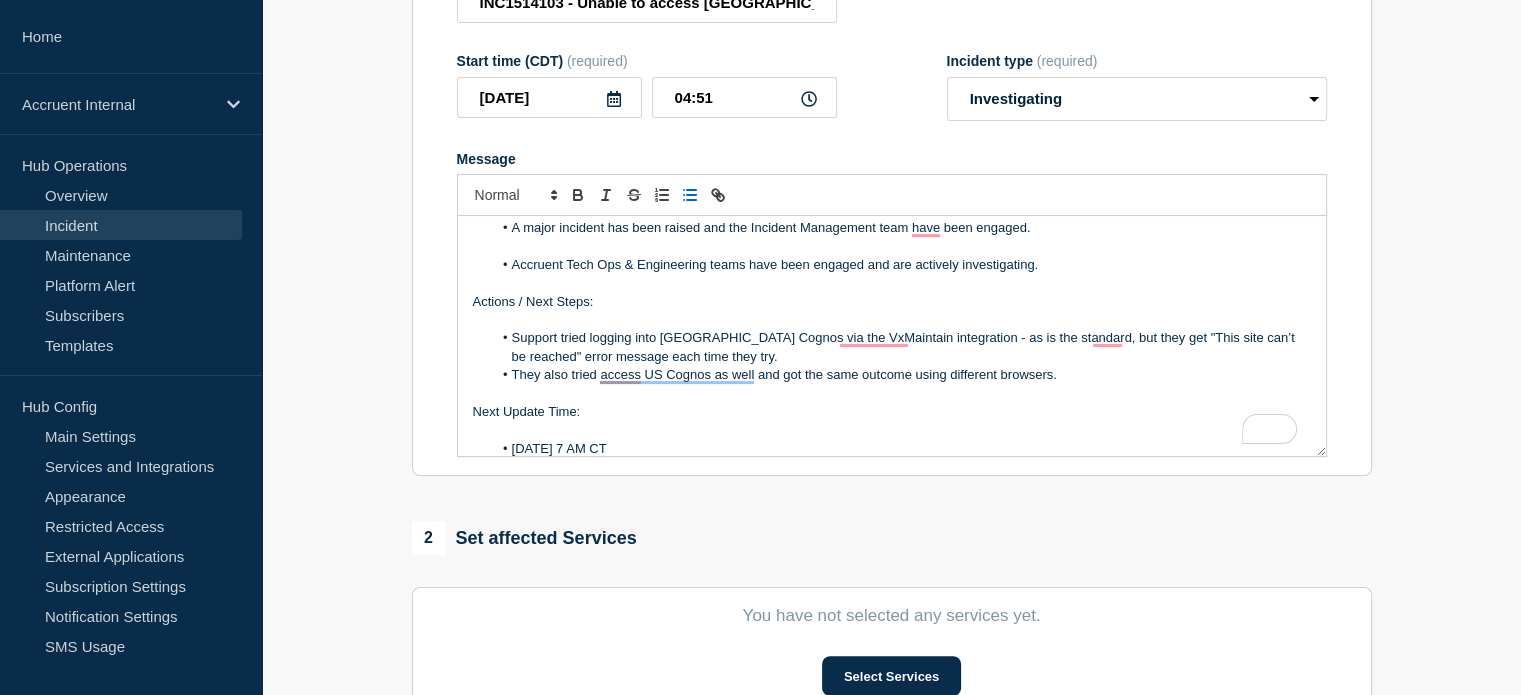 click on "Accruent Tech Ops & Engineering teams have been engaged and are actively investigating." at bounding box center [901, 265] 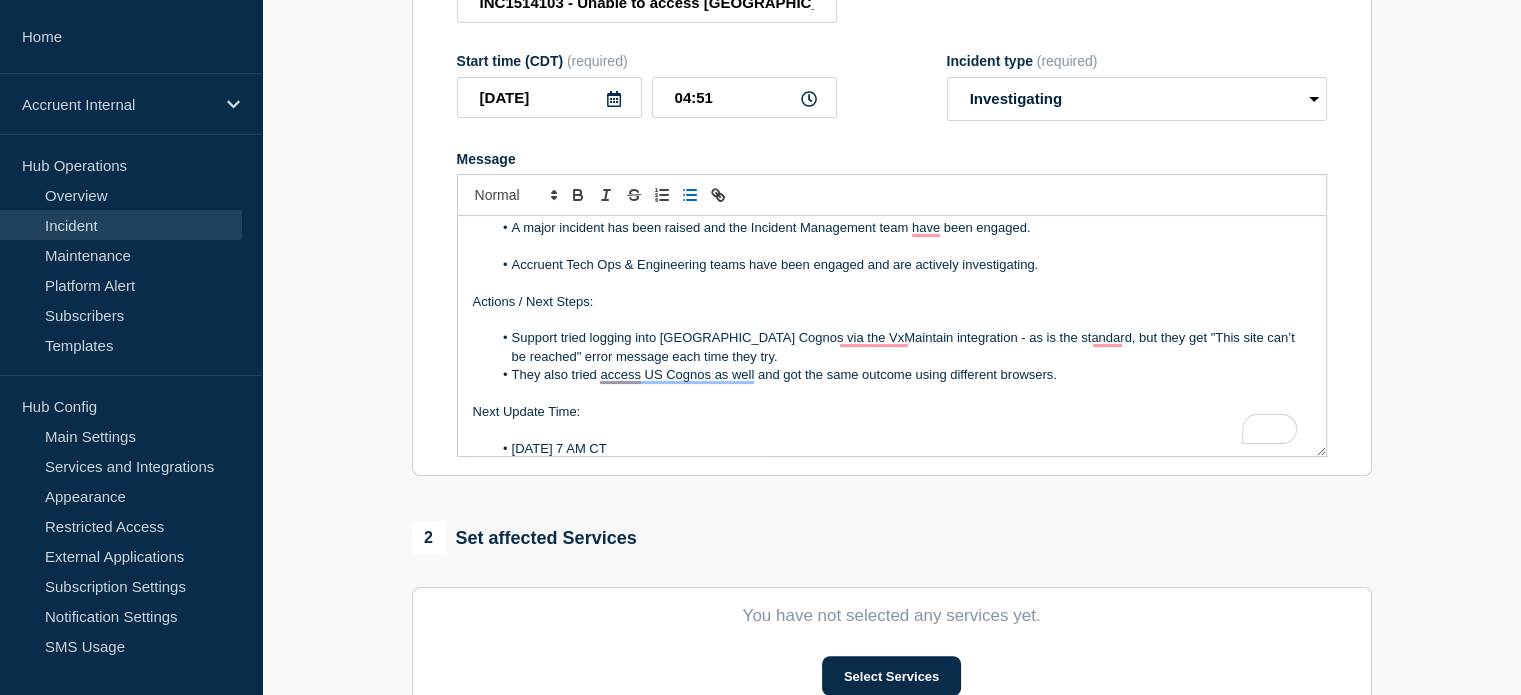click on "Accruent Tech Ops & Engineering teams have been engaged and are actively investigating." at bounding box center (901, 265) 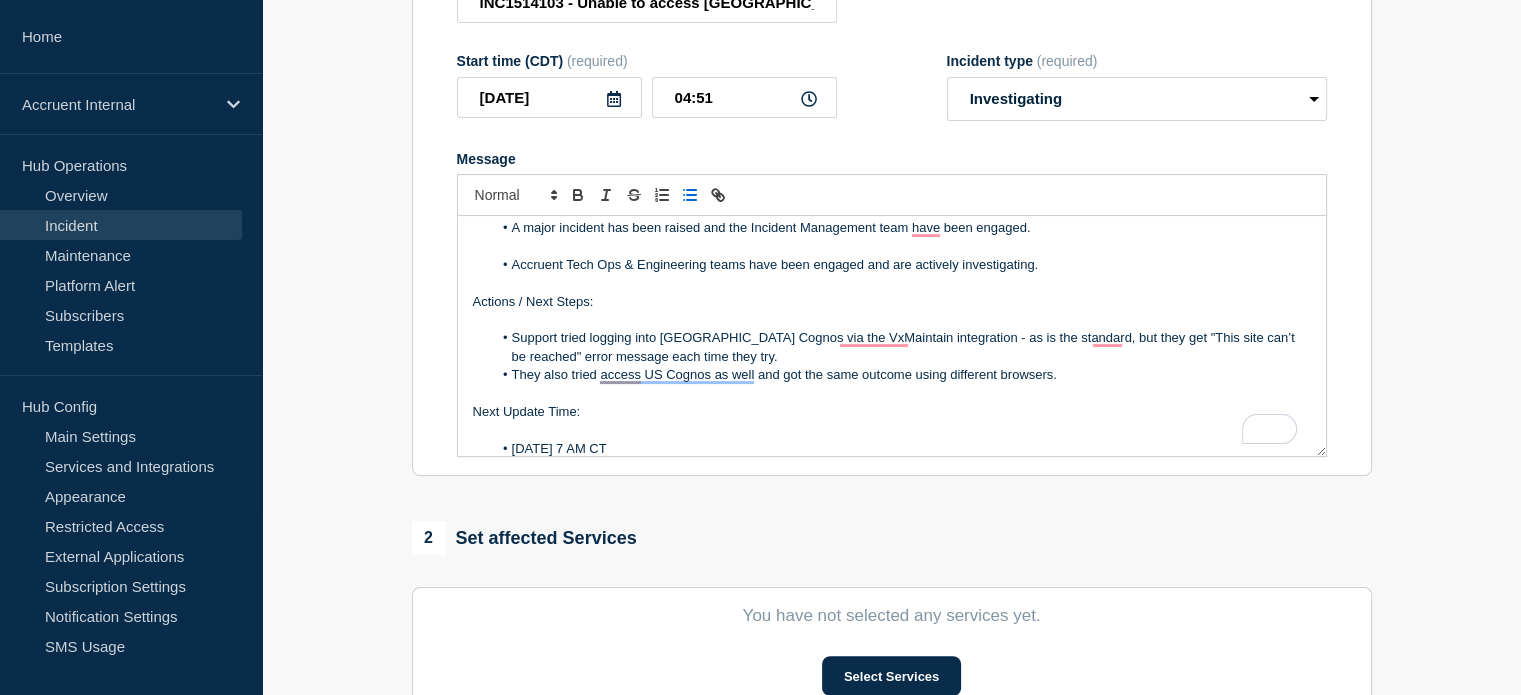 scroll, scrollTop: 20, scrollLeft: 0, axis: vertical 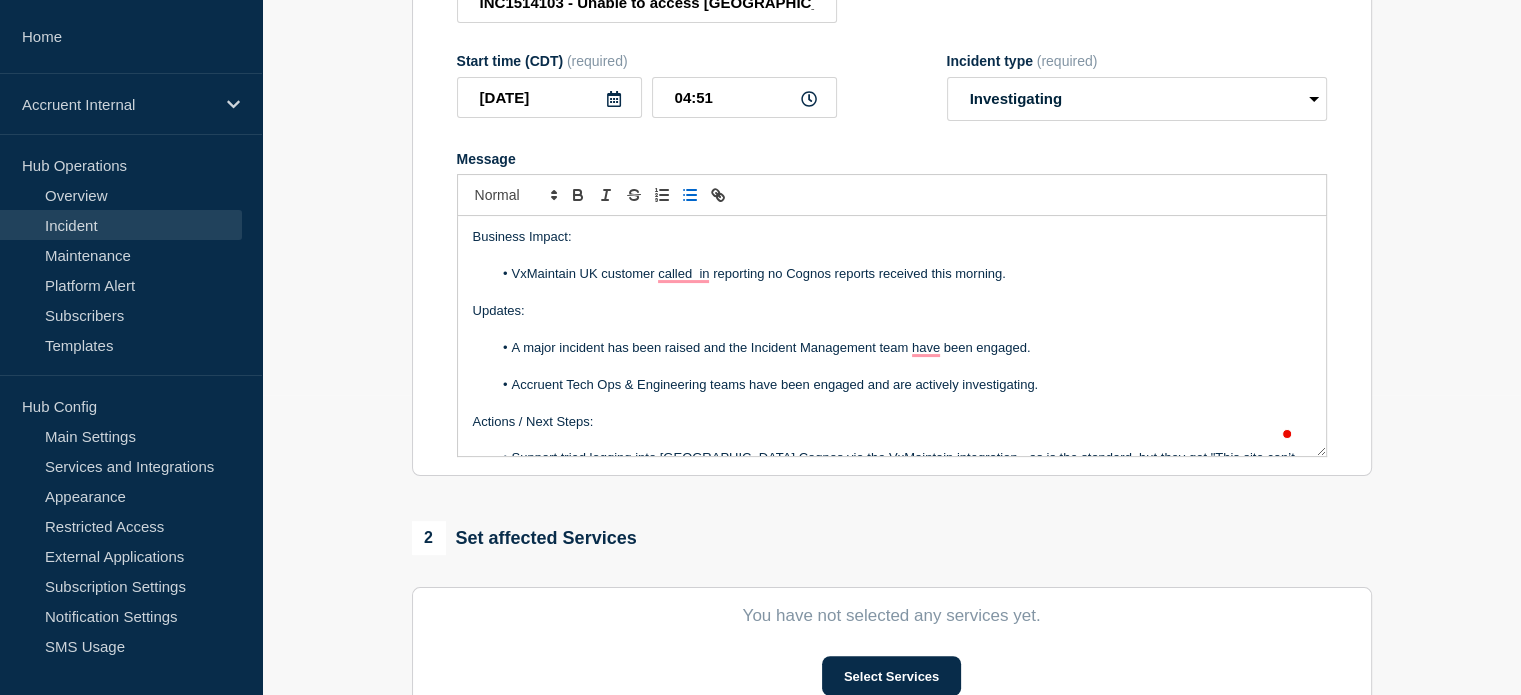 click on "VxMaintain UK customer called  in reporting no Cognos reports received this morning." at bounding box center (901, 274) 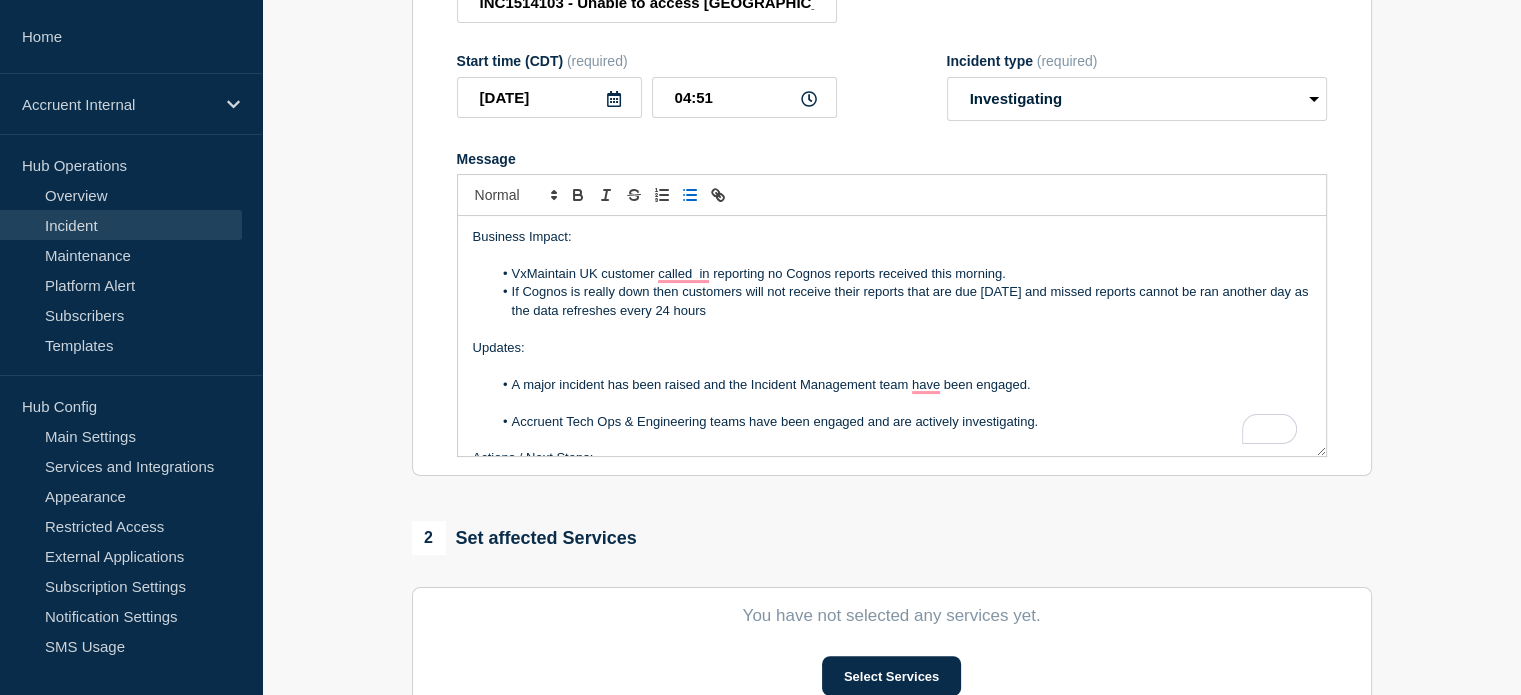 click on "If Cognos is really down then customers will not receive their reports that are due [DATE] and missed reports cannot be ran another day as the data refreshes every 24 hours" at bounding box center [901, 301] 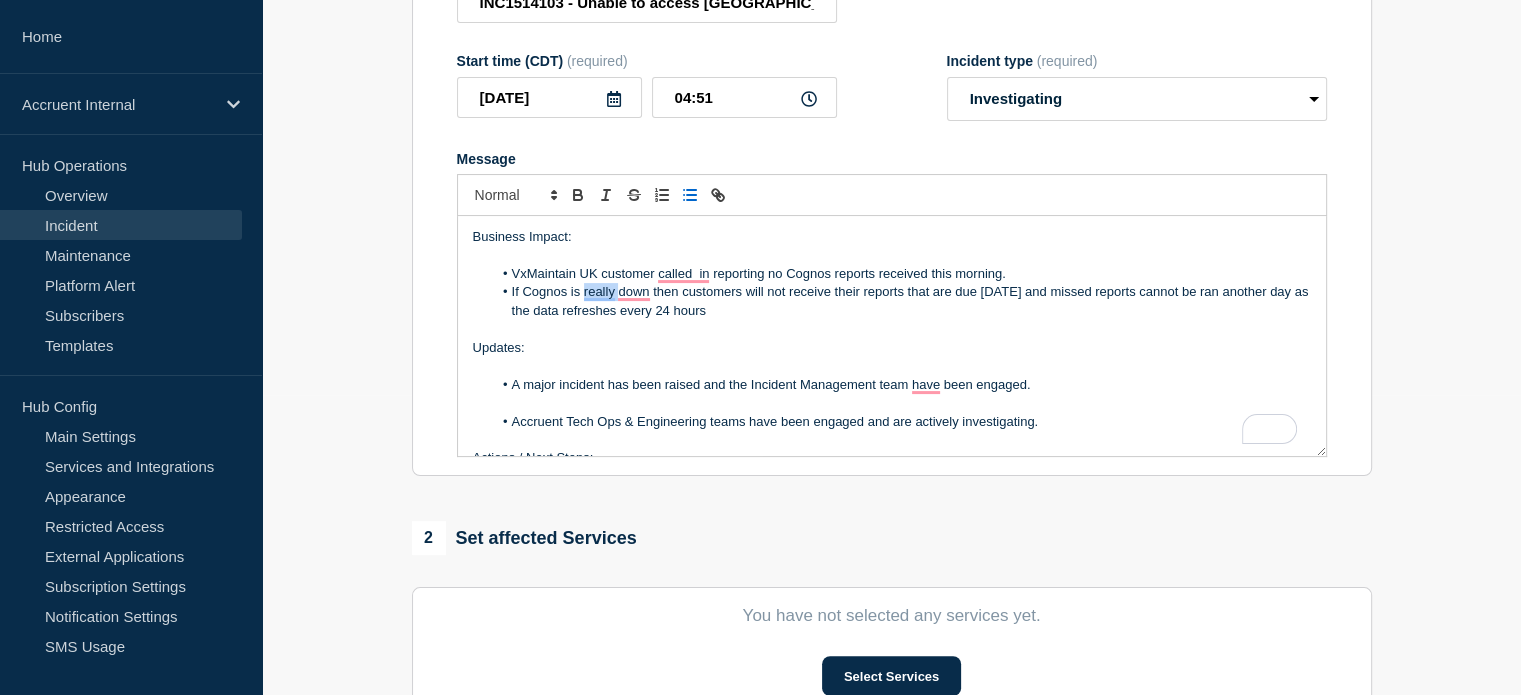 click on "If Cognos is really down then customers will not receive their reports that are due [DATE] and missed reports cannot be ran another day as the data refreshes every 24 hours" at bounding box center (901, 301) 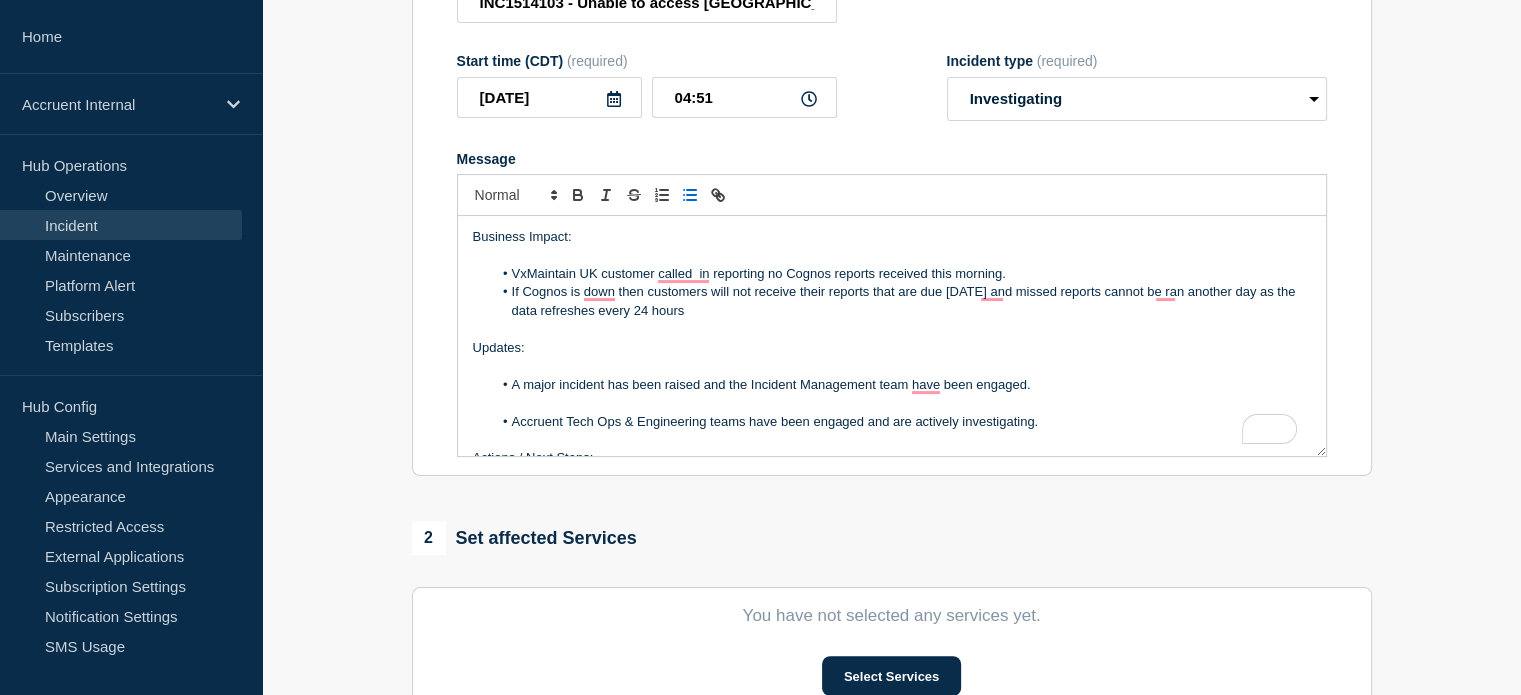 click on "If Cognos is down then customers will not receive their reports that are due [DATE] and missed reports cannot be ran another day as the data refreshes every 24 hours" at bounding box center [901, 301] 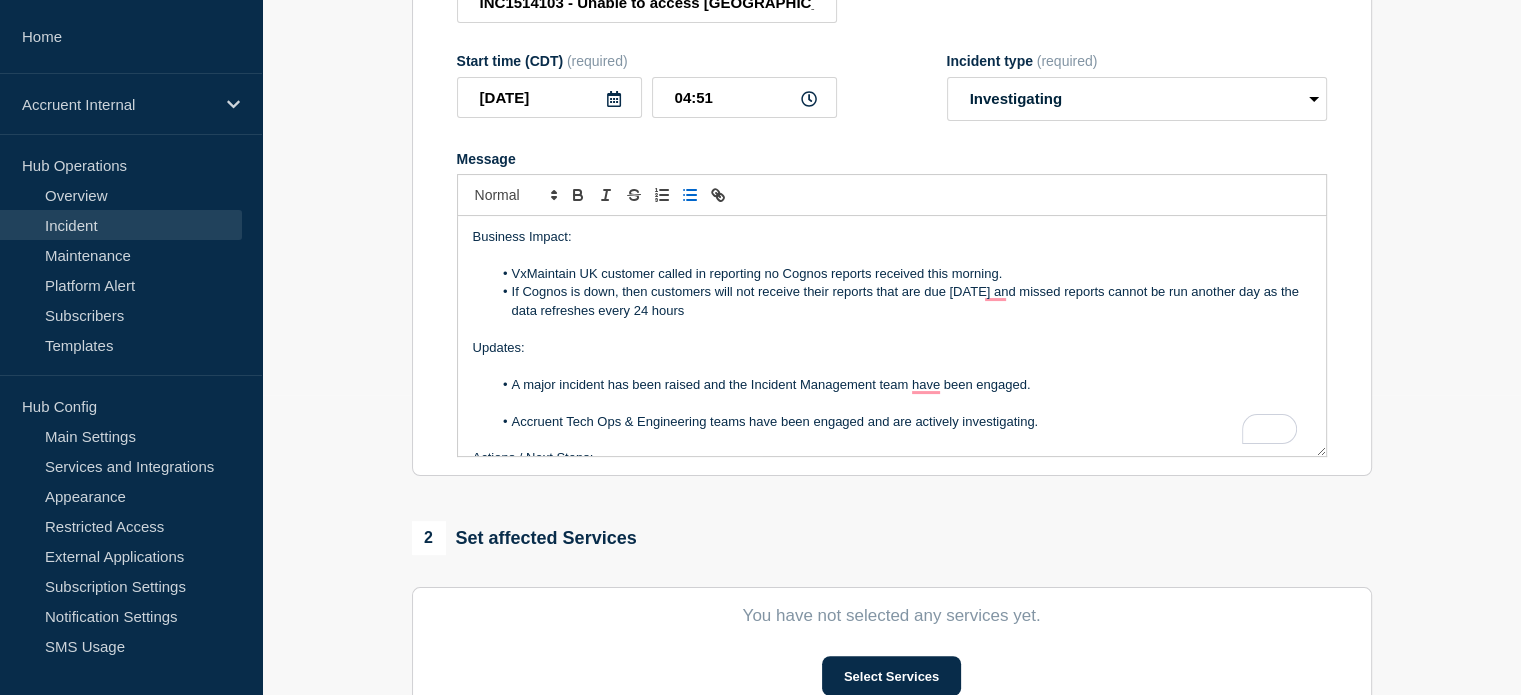 click on "If Cognos is down, then customers will not receive their reports that are due [DATE] and missed reports cannot be run another day as the data refreshes every 24 hours" at bounding box center [901, 301] 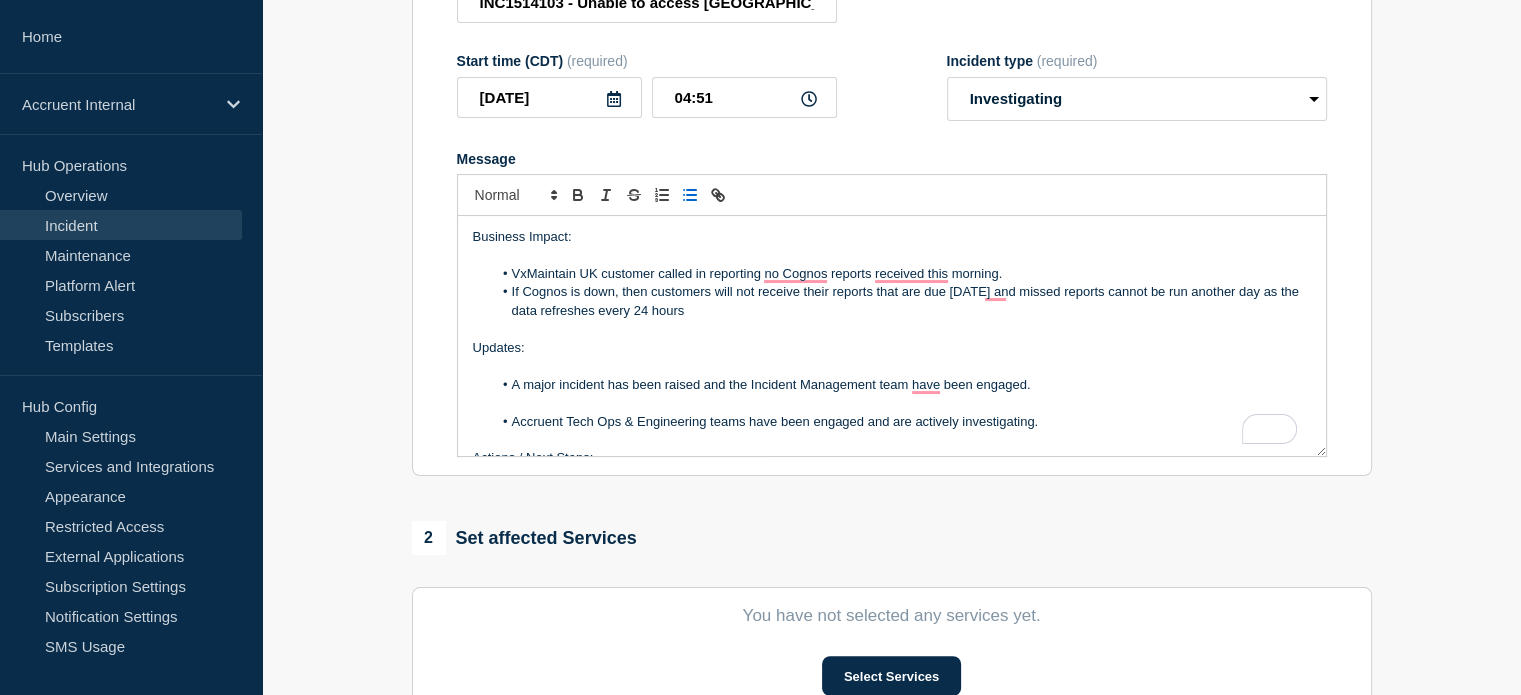 scroll, scrollTop: 112, scrollLeft: 0, axis: vertical 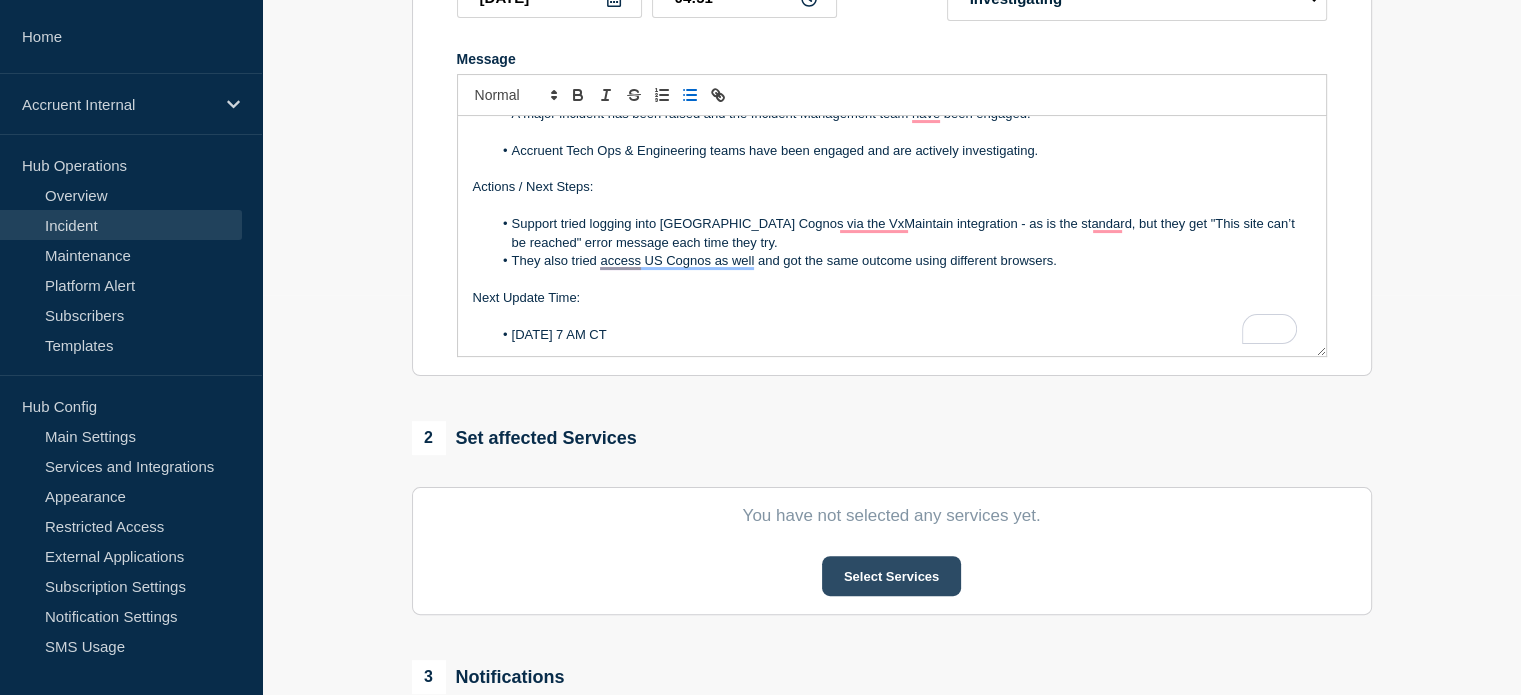 click on "Select Services" at bounding box center (891, 576) 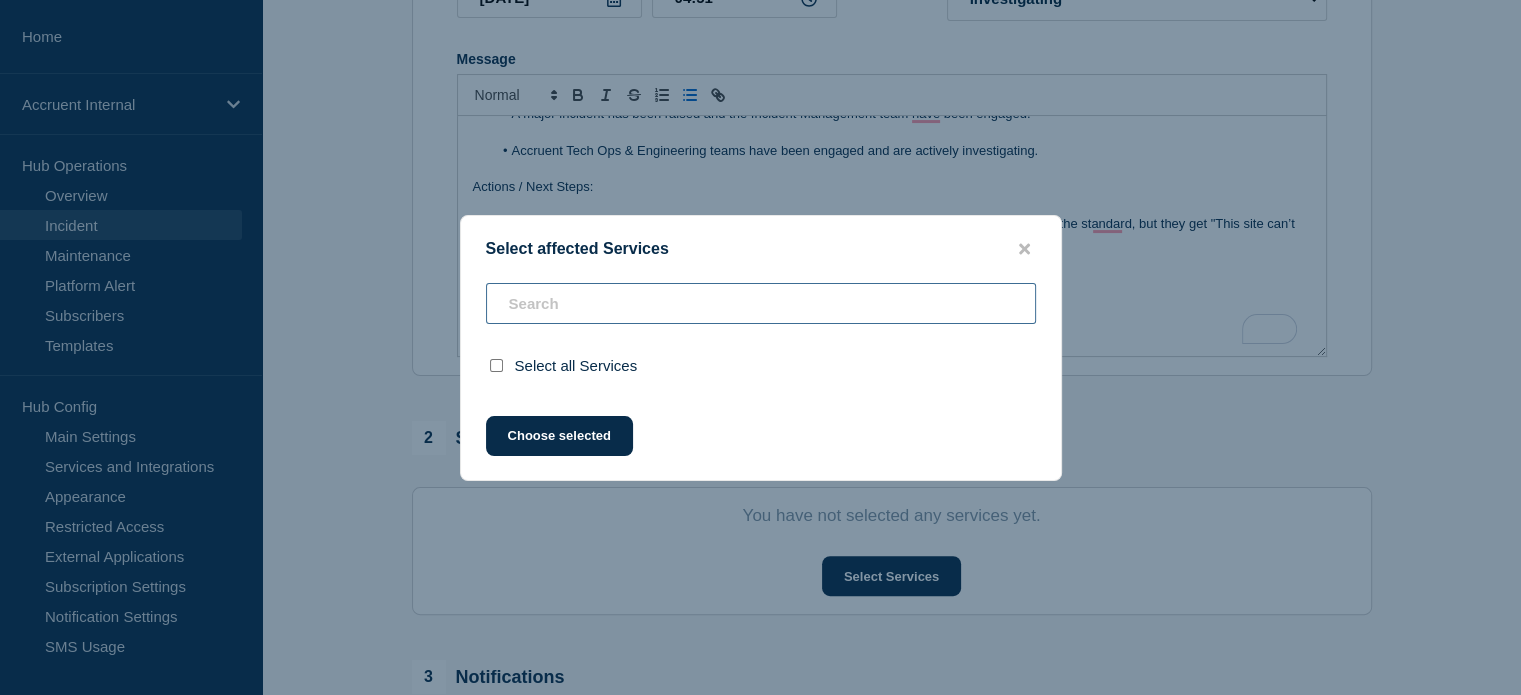 click on "Select all Services" at bounding box center [761, 337] 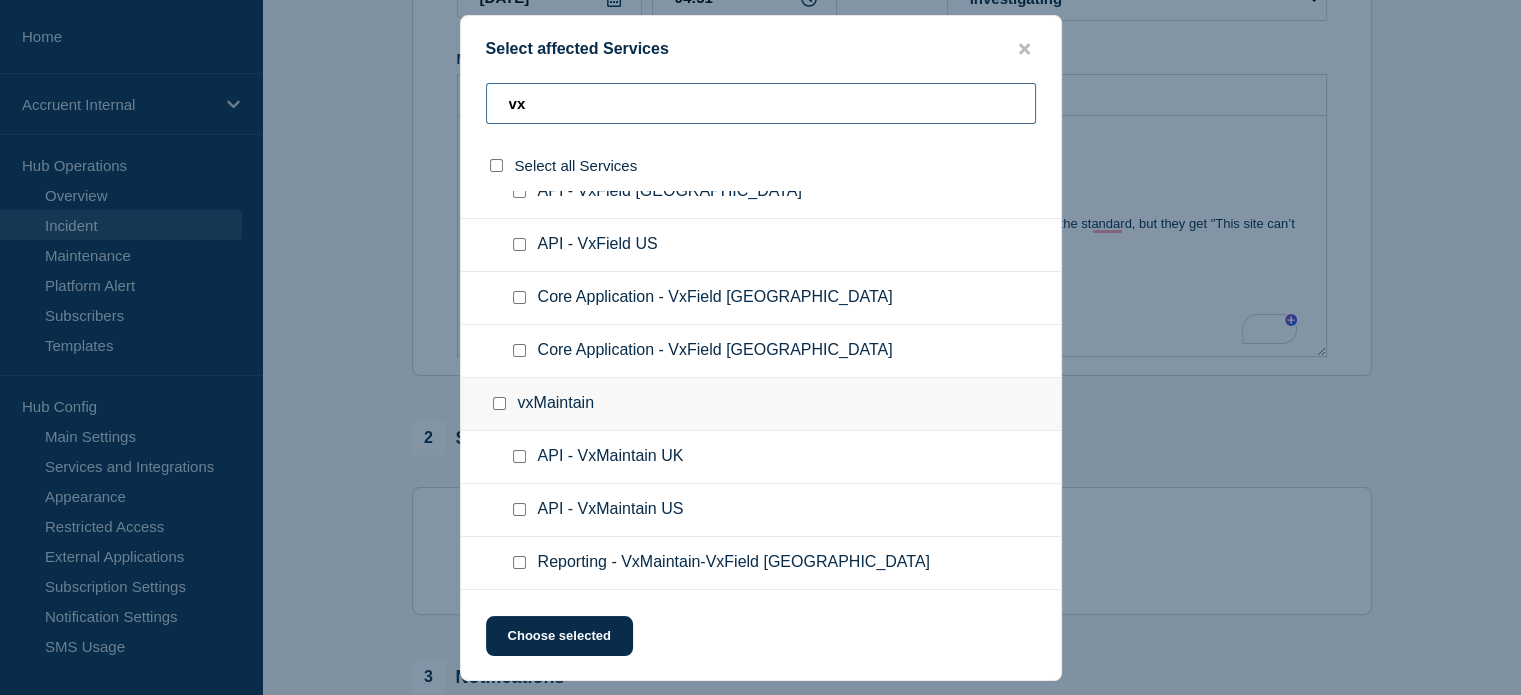 scroll, scrollTop: 200, scrollLeft: 0, axis: vertical 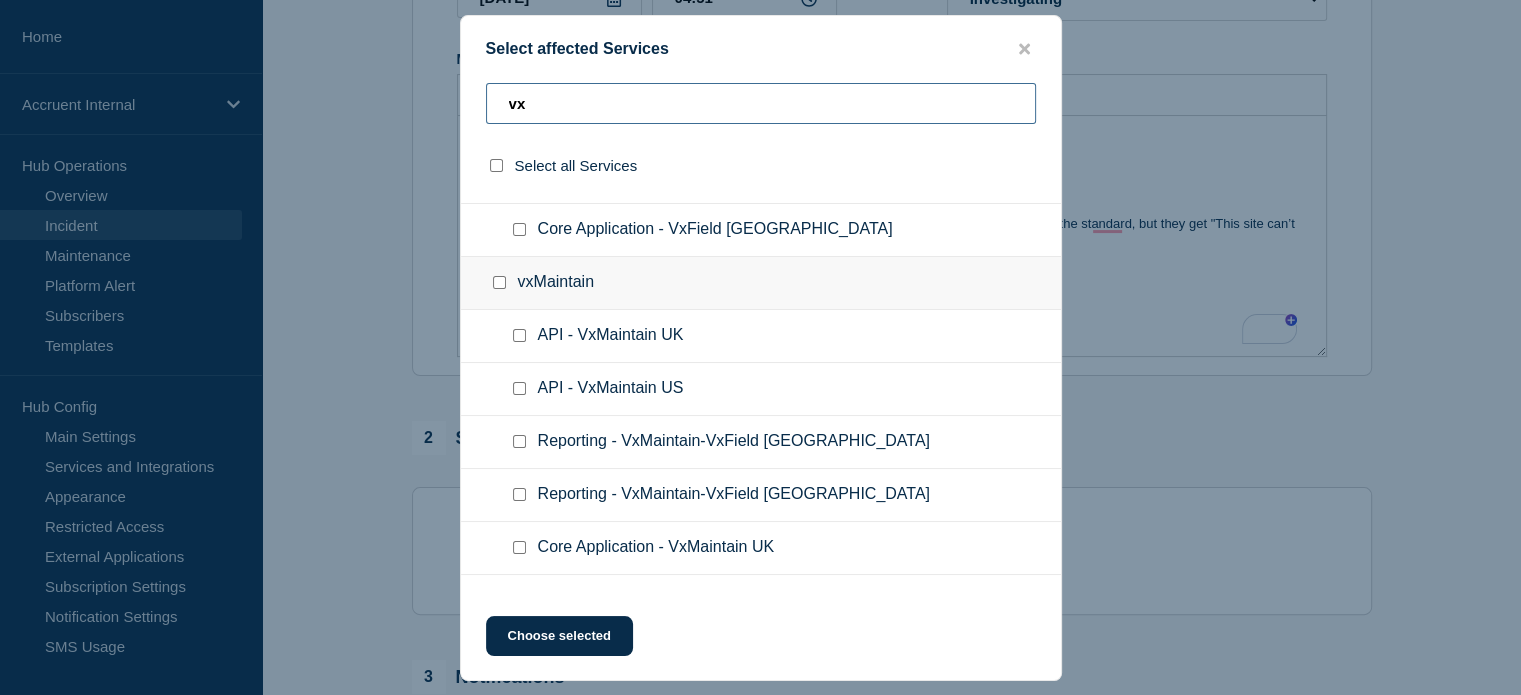 type on "vx" 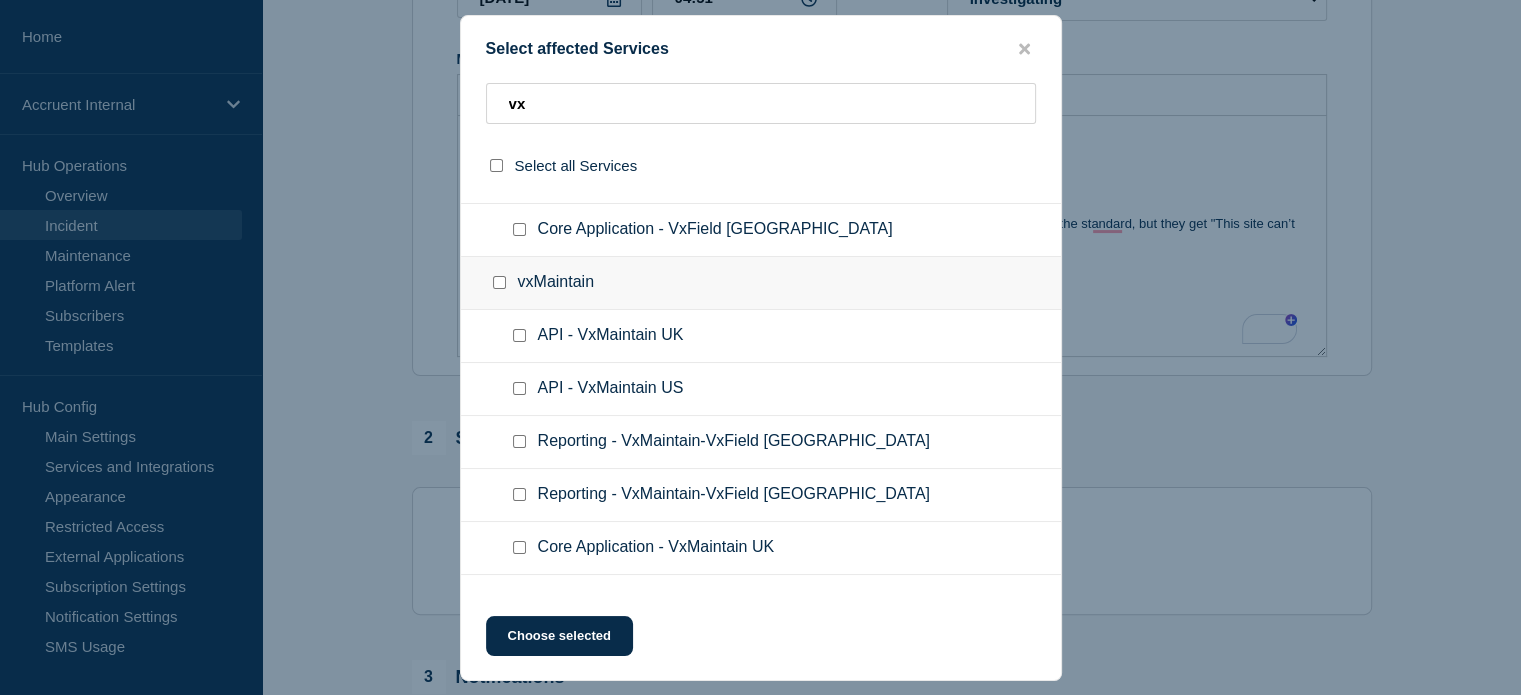 click on "Reporting - VxMaintain-VxField [GEOGRAPHIC_DATA]" at bounding box center (734, 442) 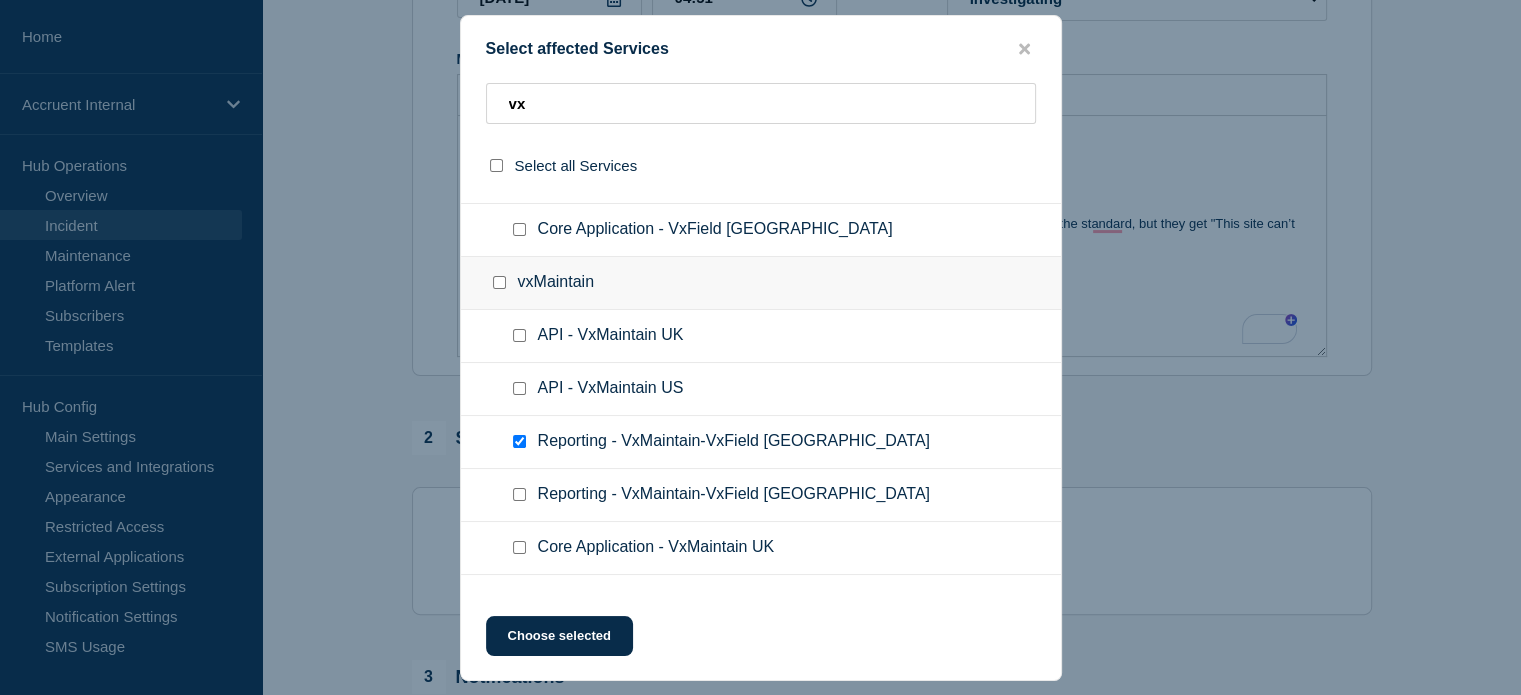 click at bounding box center [519, 494] 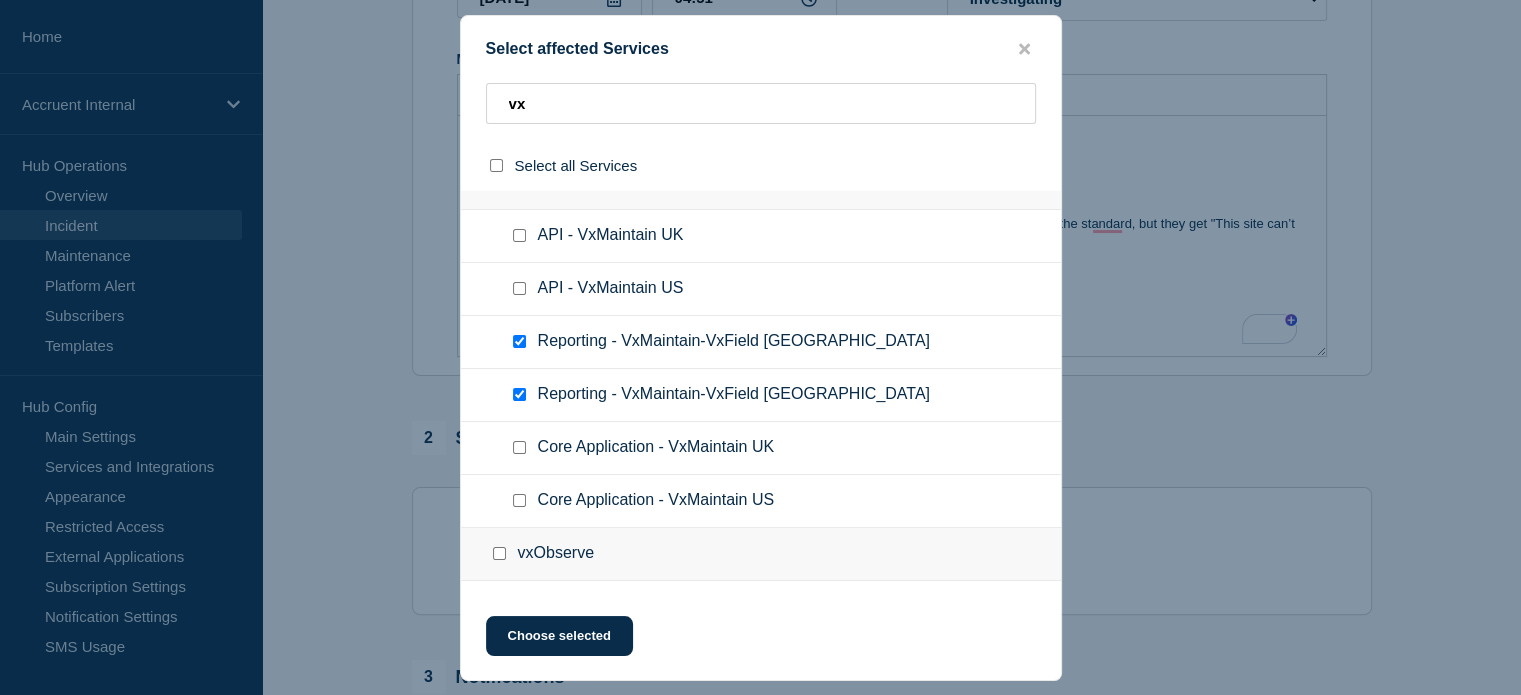 scroll, scrollTop: 392, scrollLeft: 0, axis: vertical 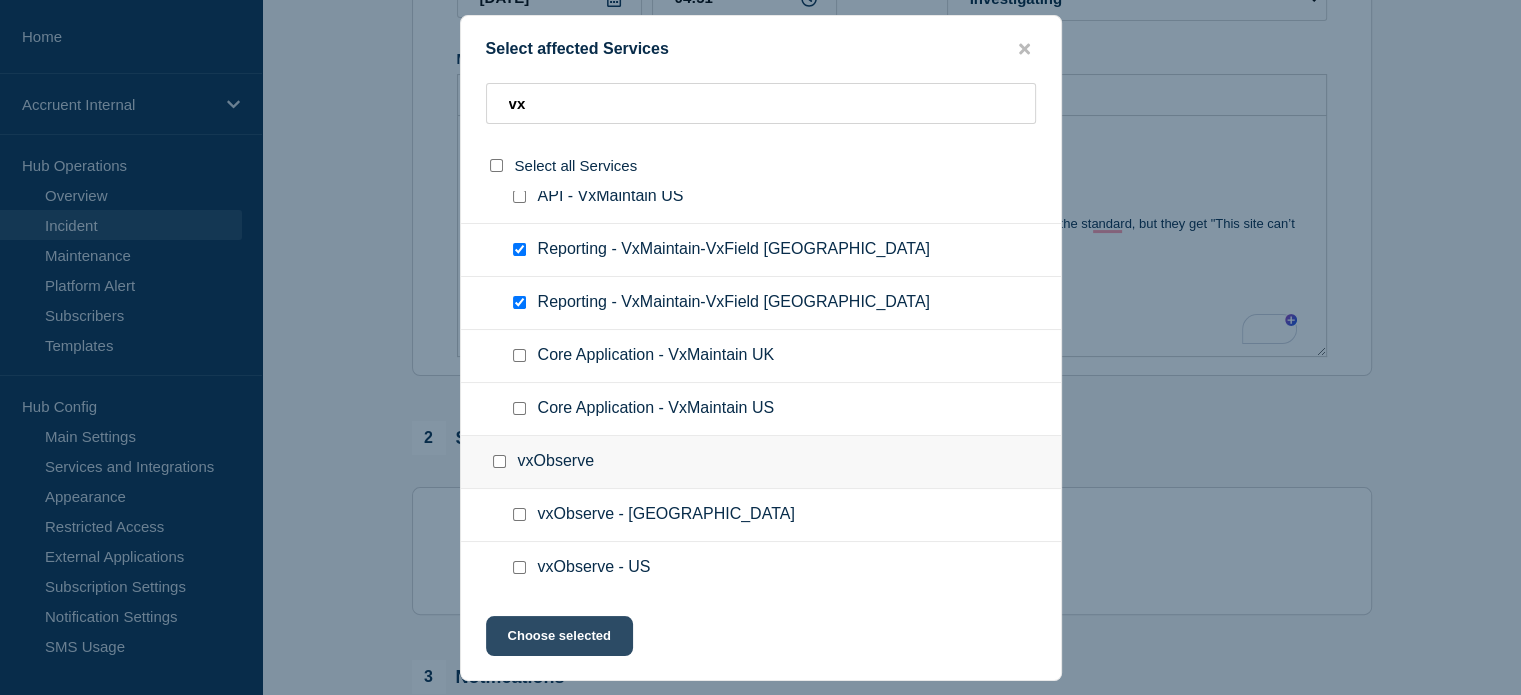 click on "Choose selected" 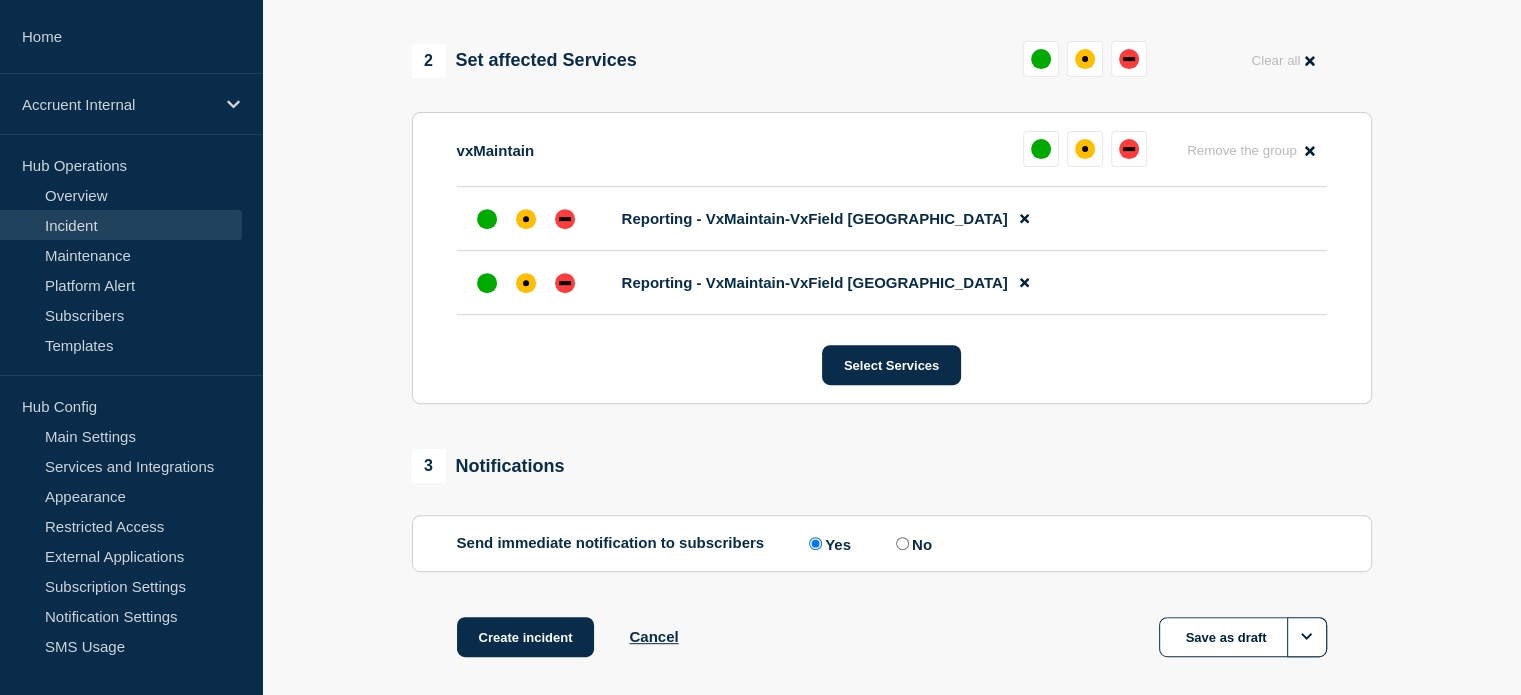 scroll, scrollTop: 800, scrollLeft: 0, axis: vertical 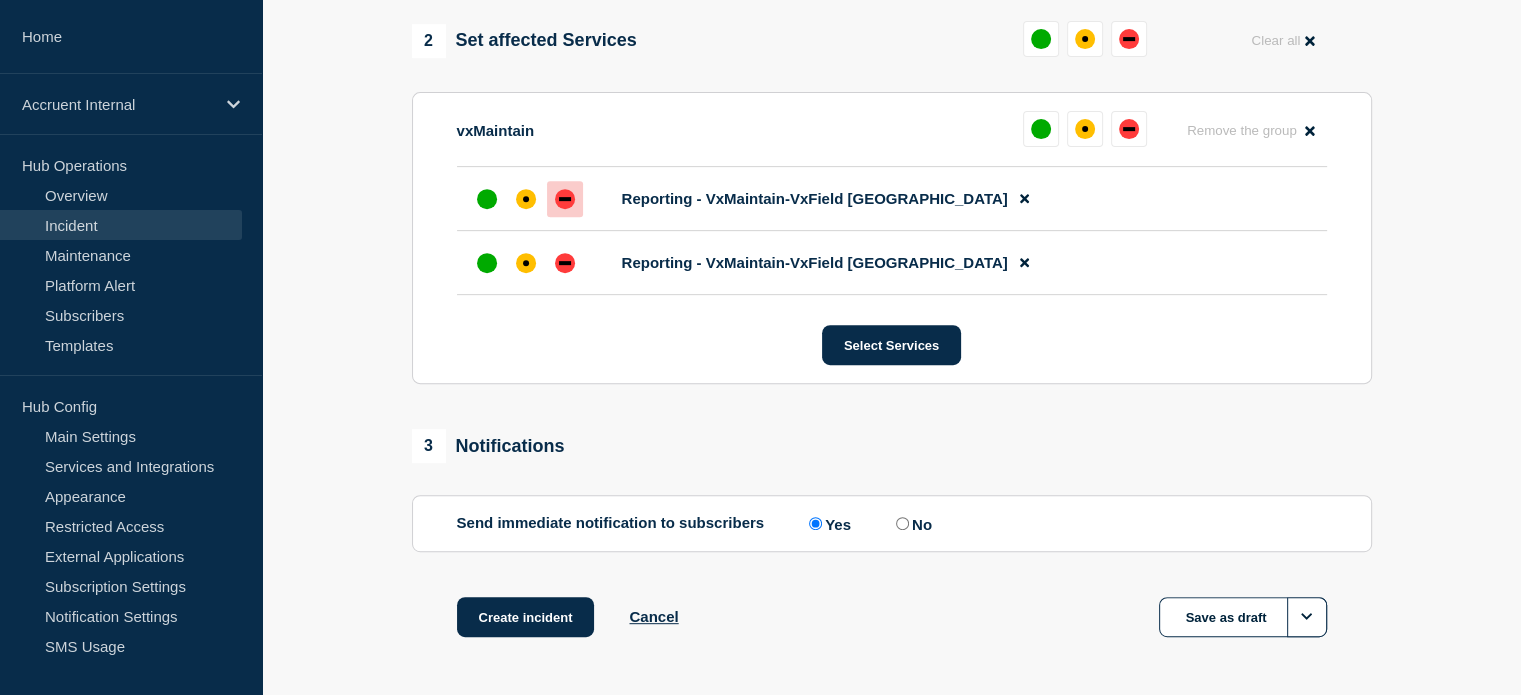 click at bounding box center [565, 199] 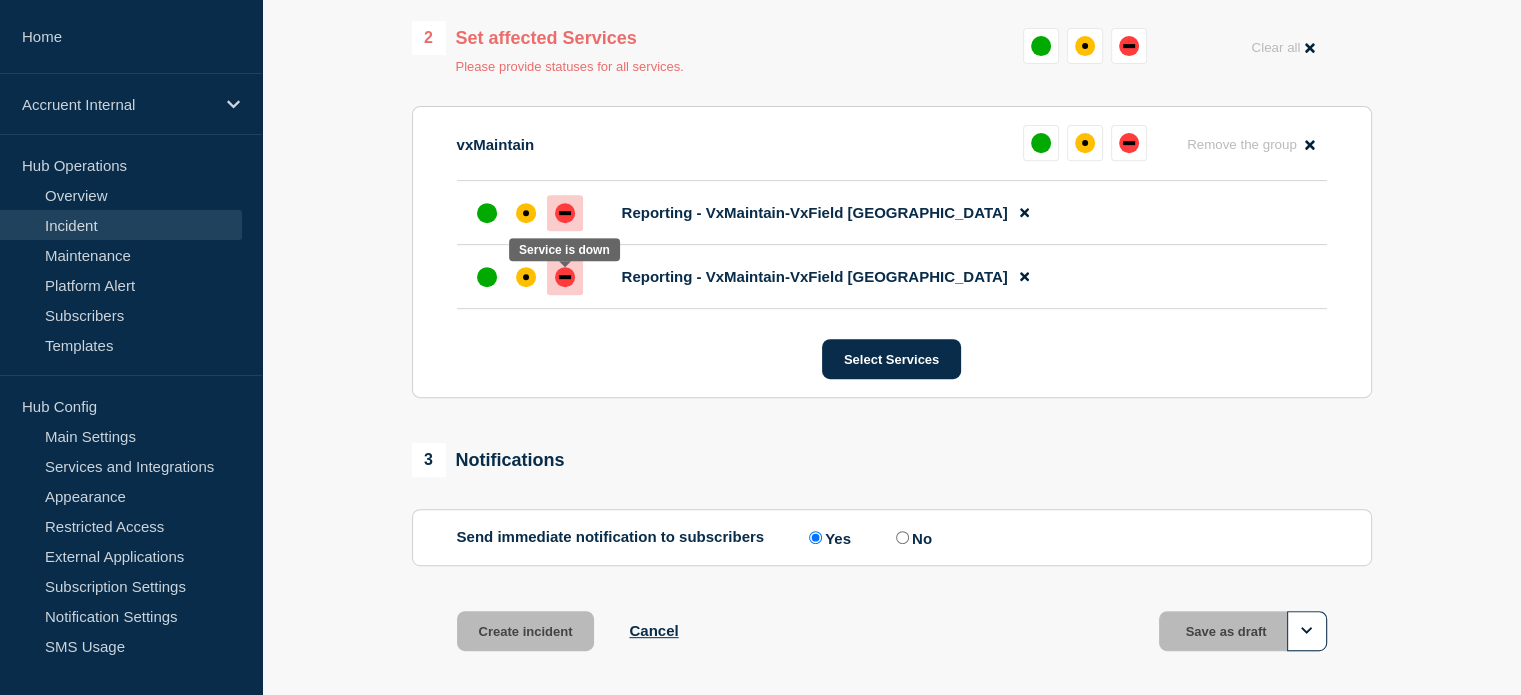 click at bounding box center [565, 277] 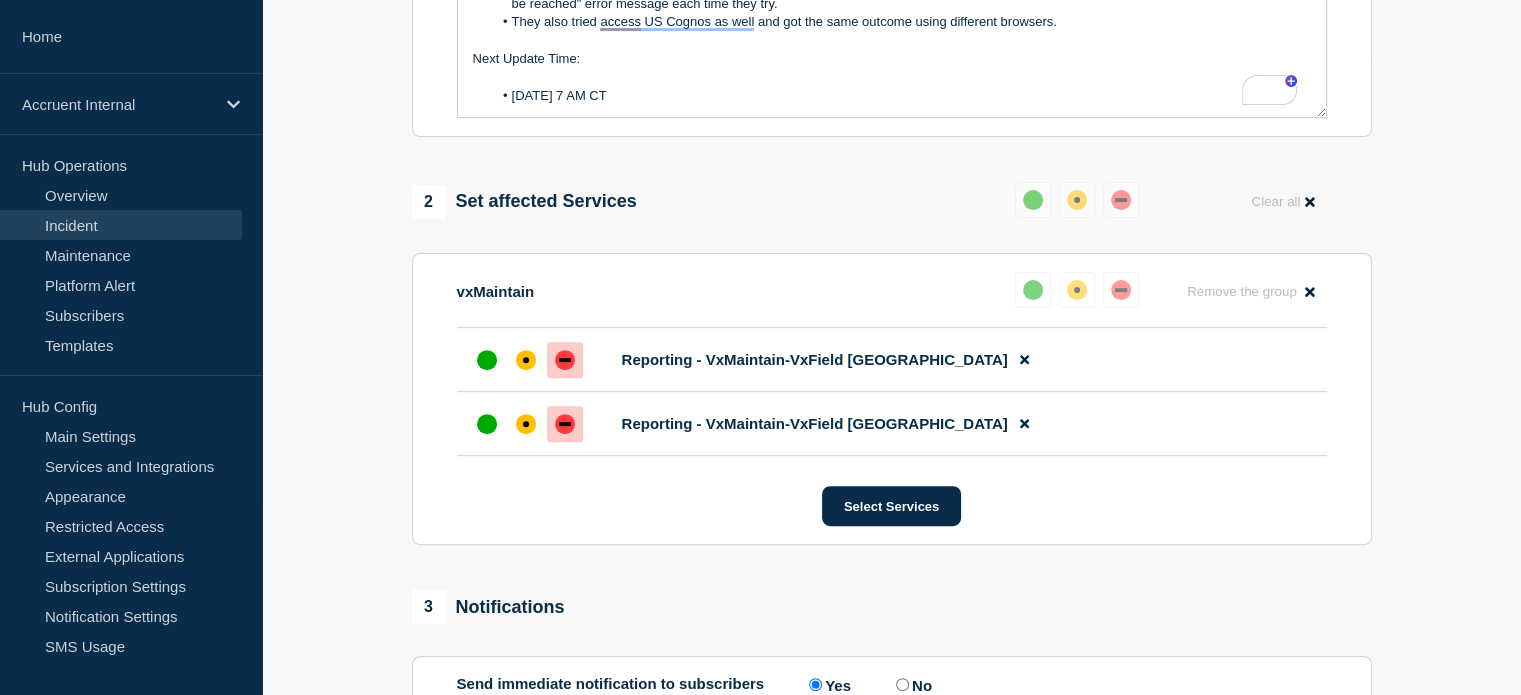 scroll, scrollTop: 800, scrollLeft: 0, axis: vertical 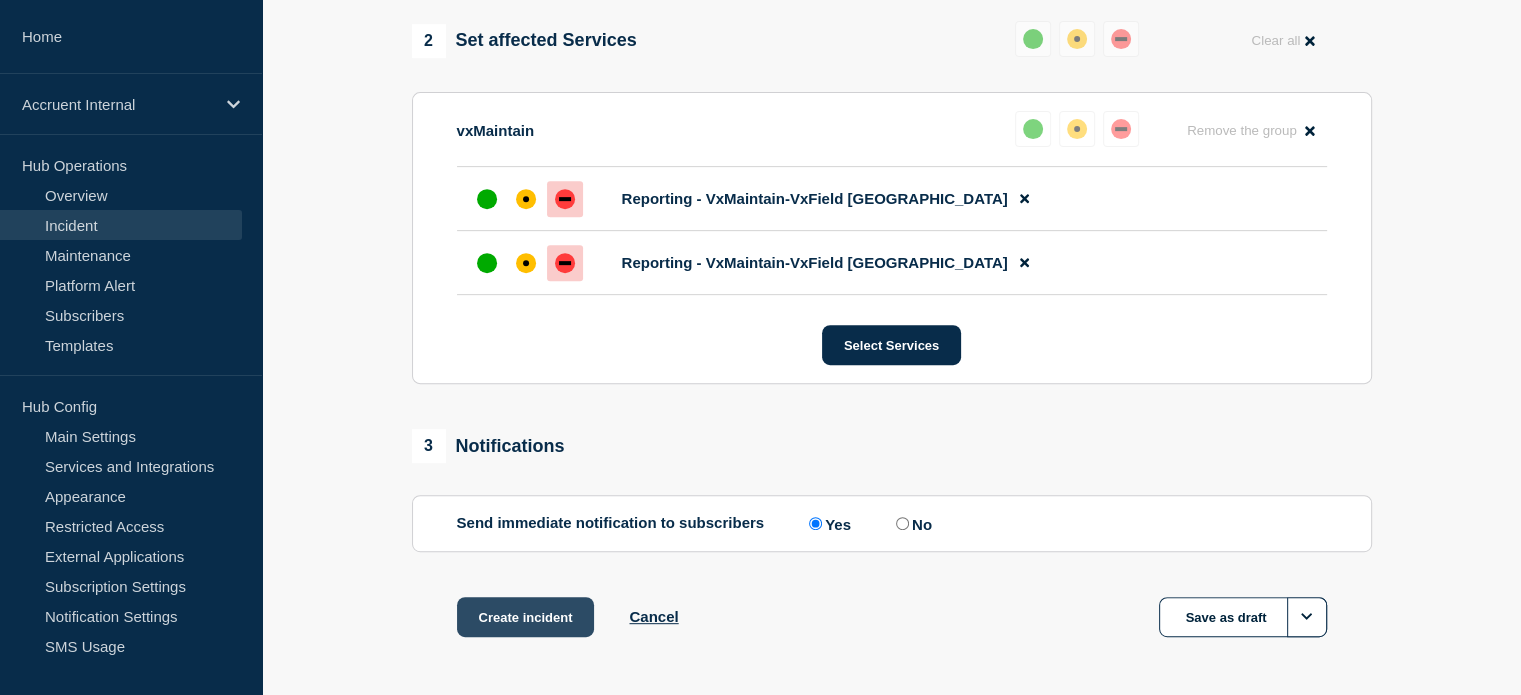 click on "Create incident" at bounding box center (526, 617) 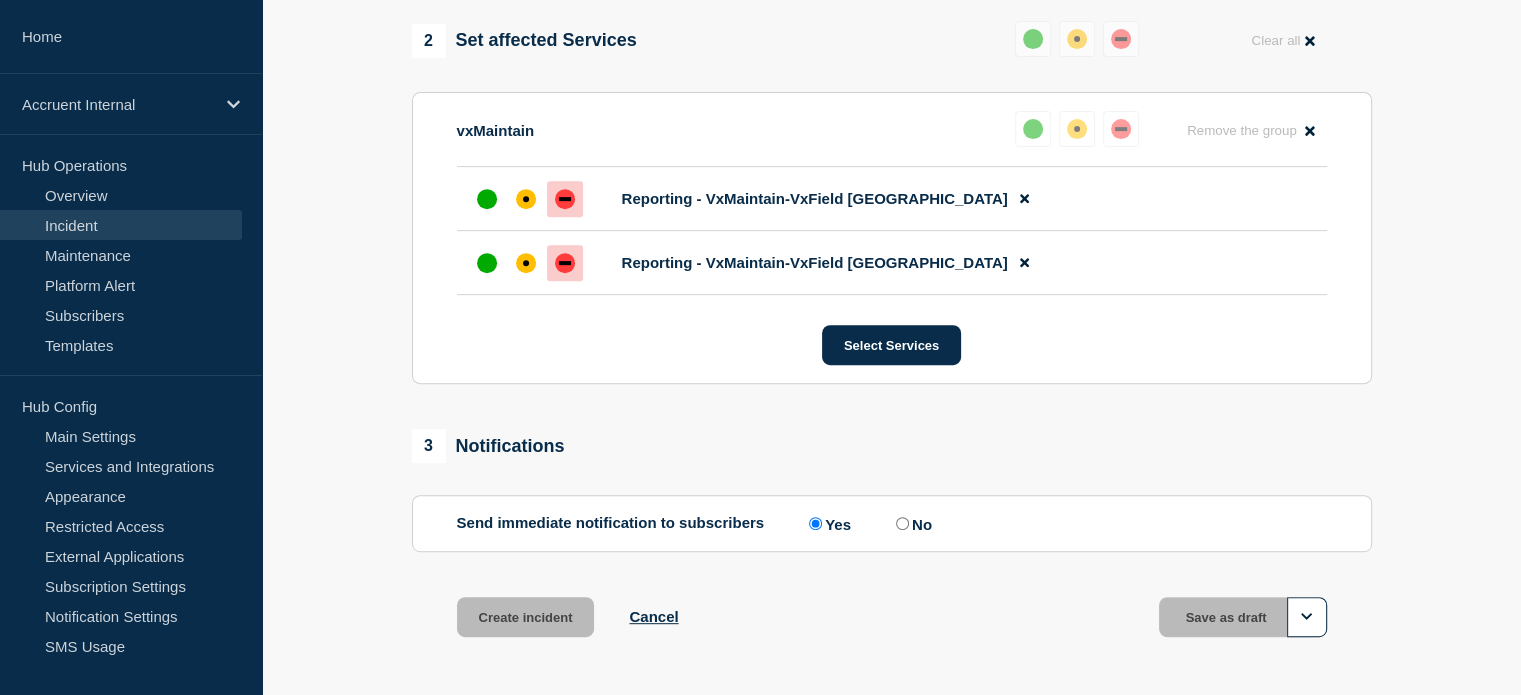 scroll, scrollTop: 842, scrollLeft: 0, axis: vertical 